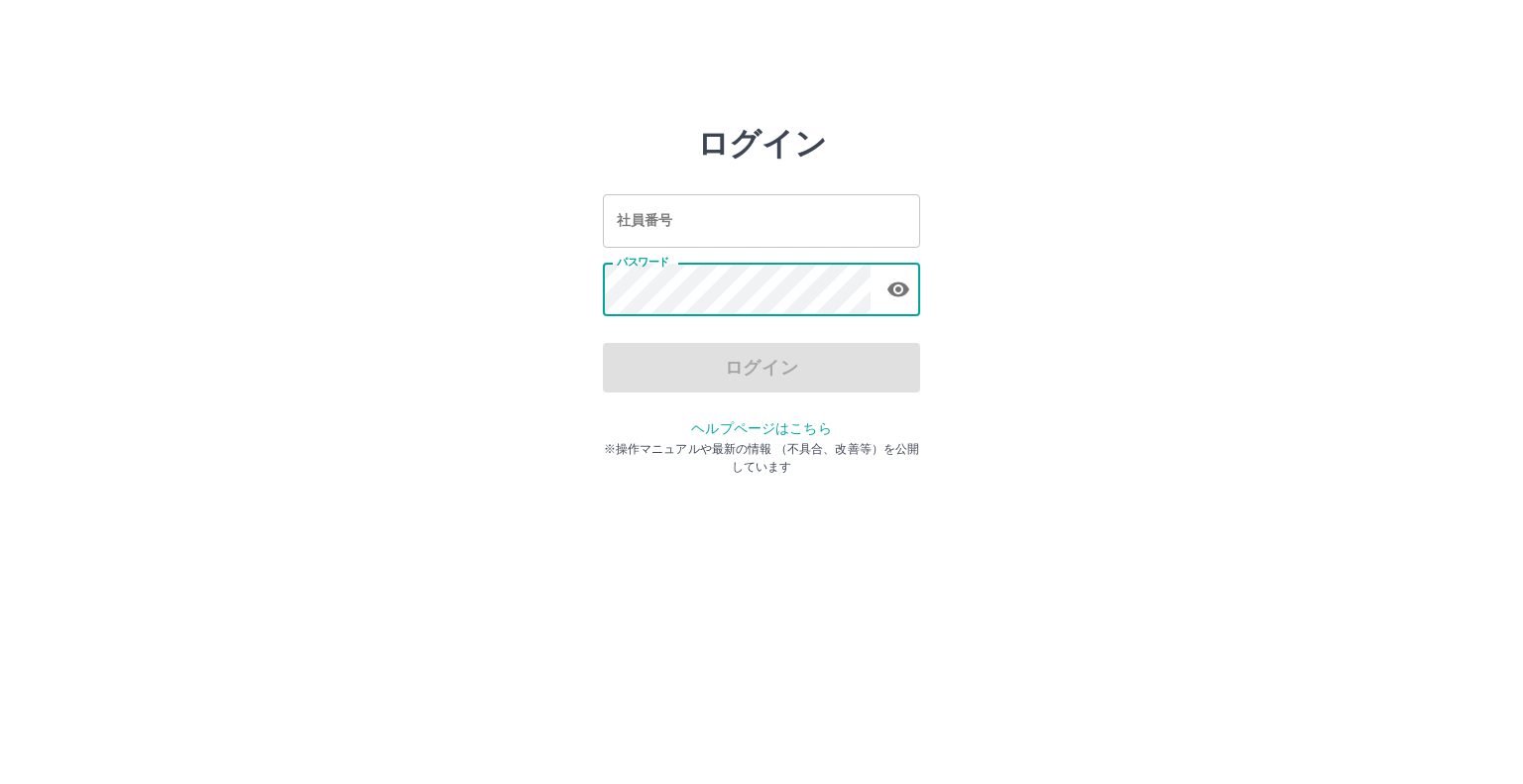 scroll, scrollTop: 0, scrollLeft: 0, axis: both 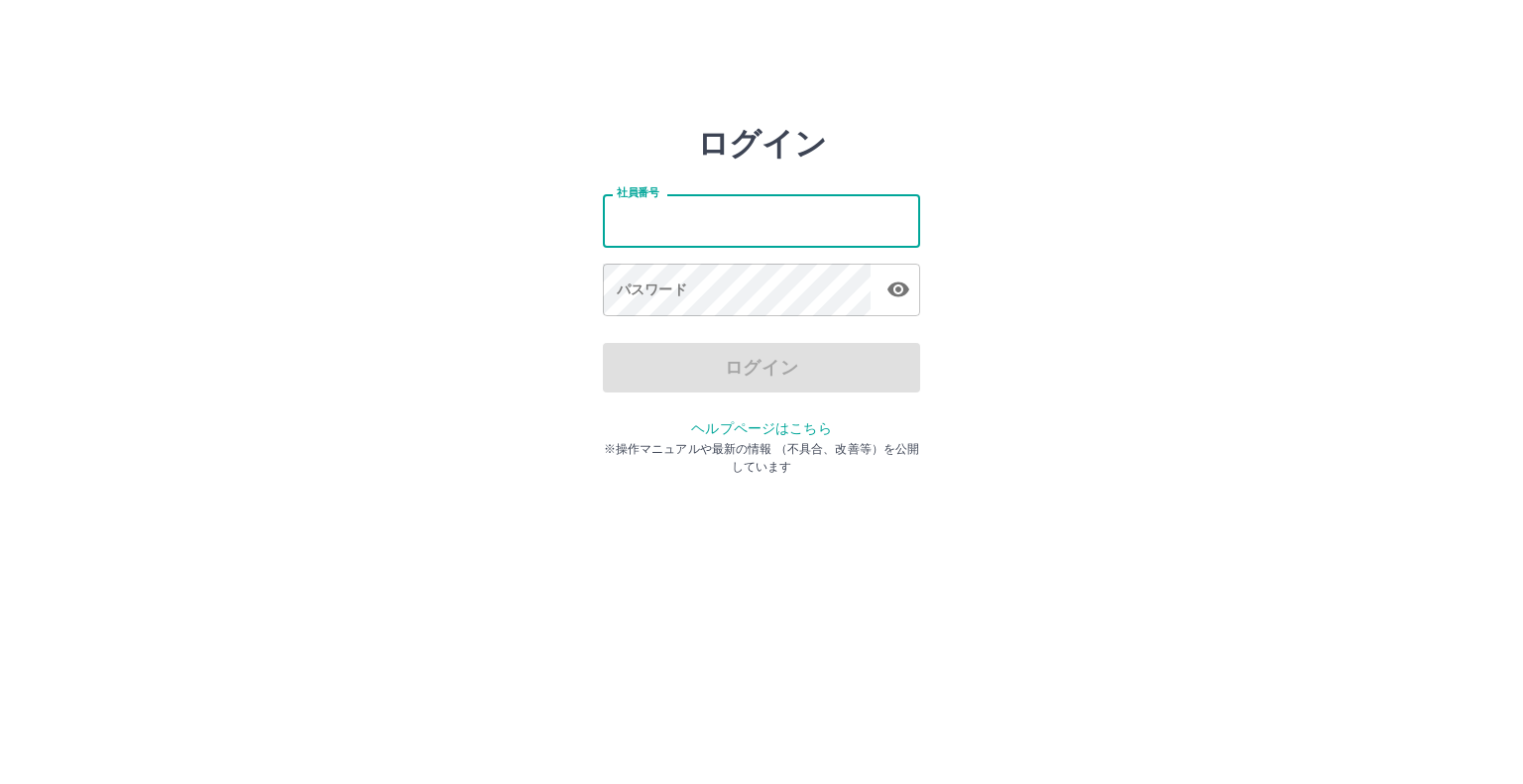 click on "社員番号" at bounding box center (762, 220) 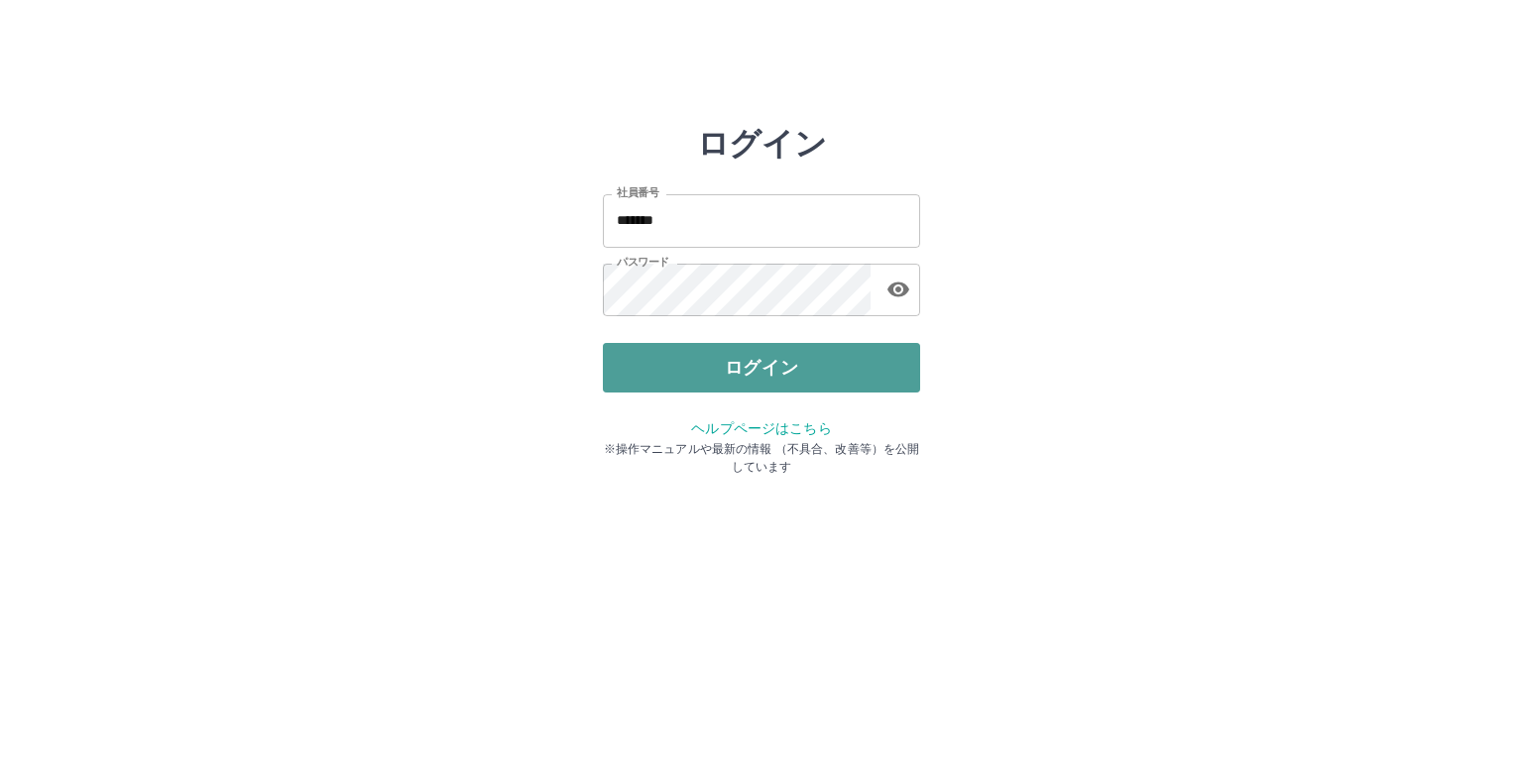 click on "ログイン" at bounding box center [762, 368] 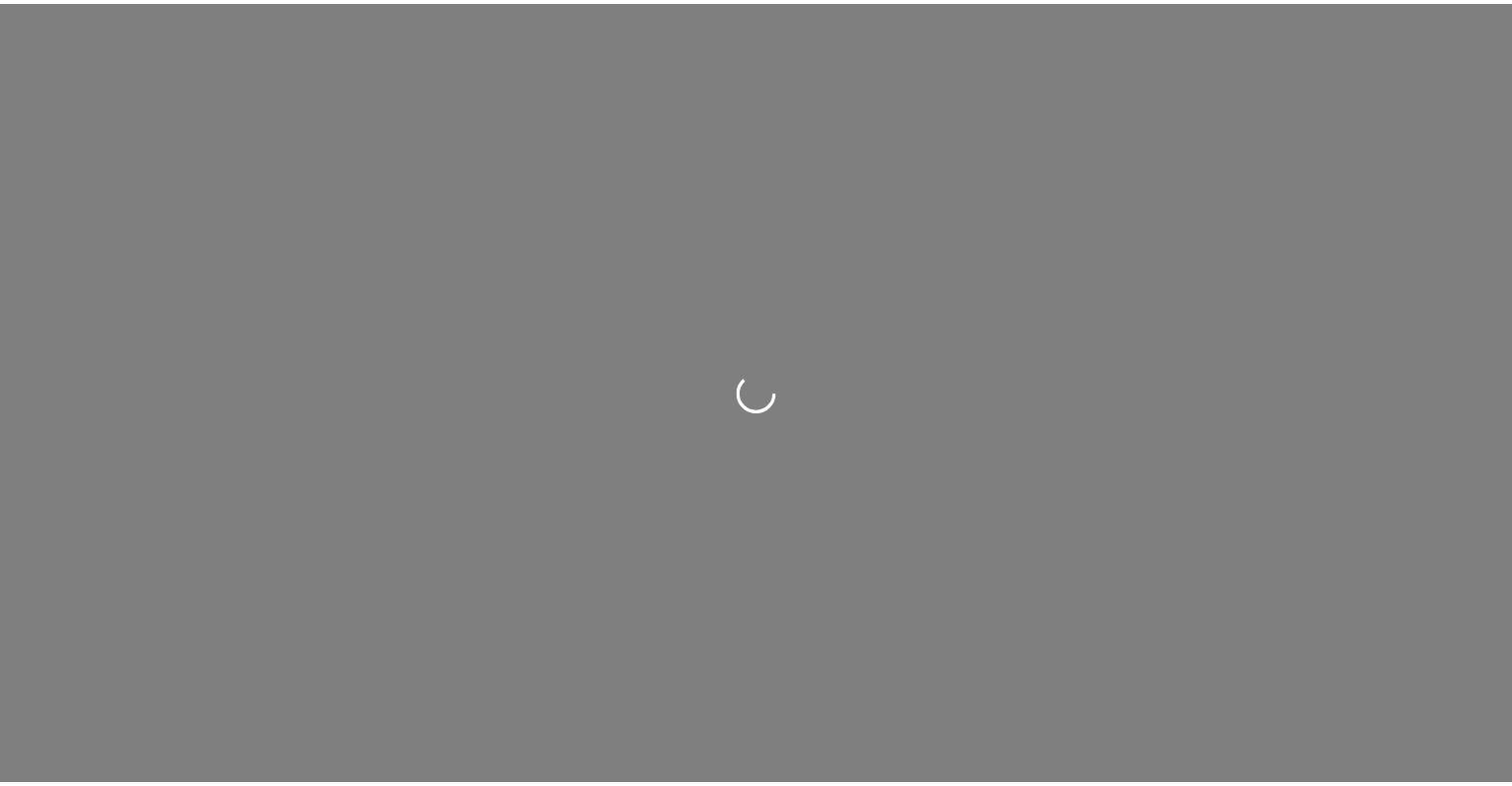 scroll, scrollTop: 0, scrollLeft: 0, axis: both 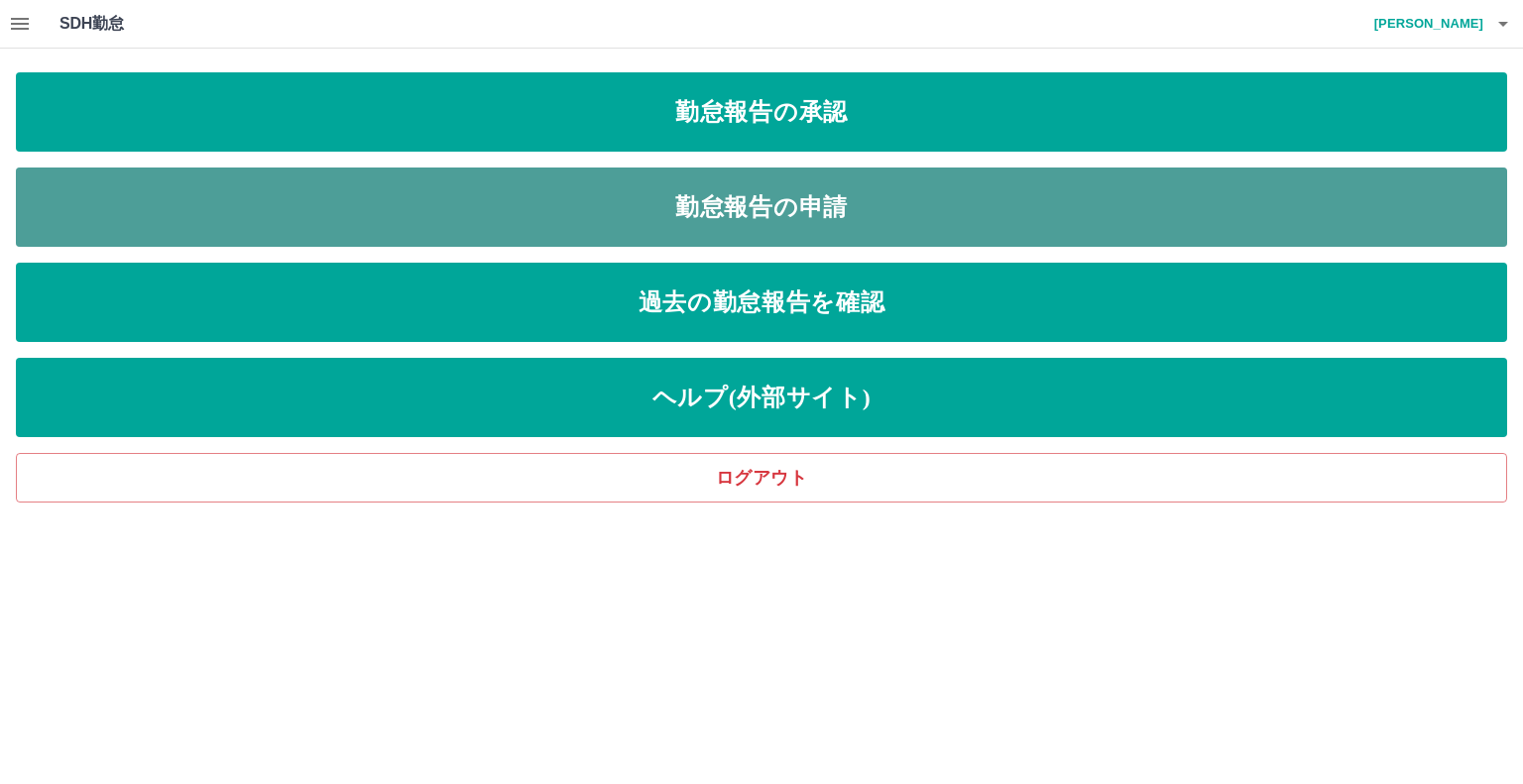 click on "勤怠報告の申請" at bounding box center (762, 207) 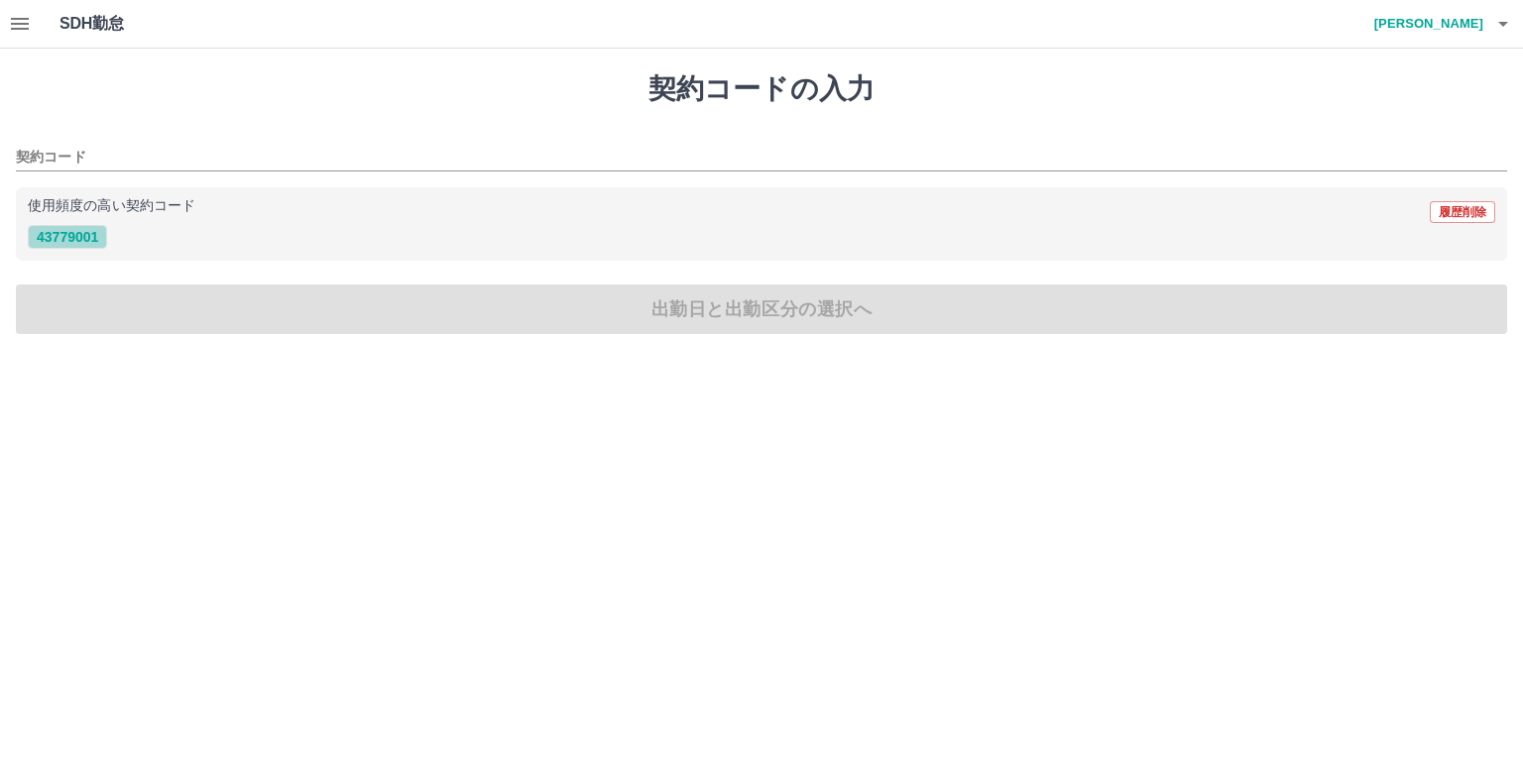 click on "43779001" at bounding box center (67, 237) 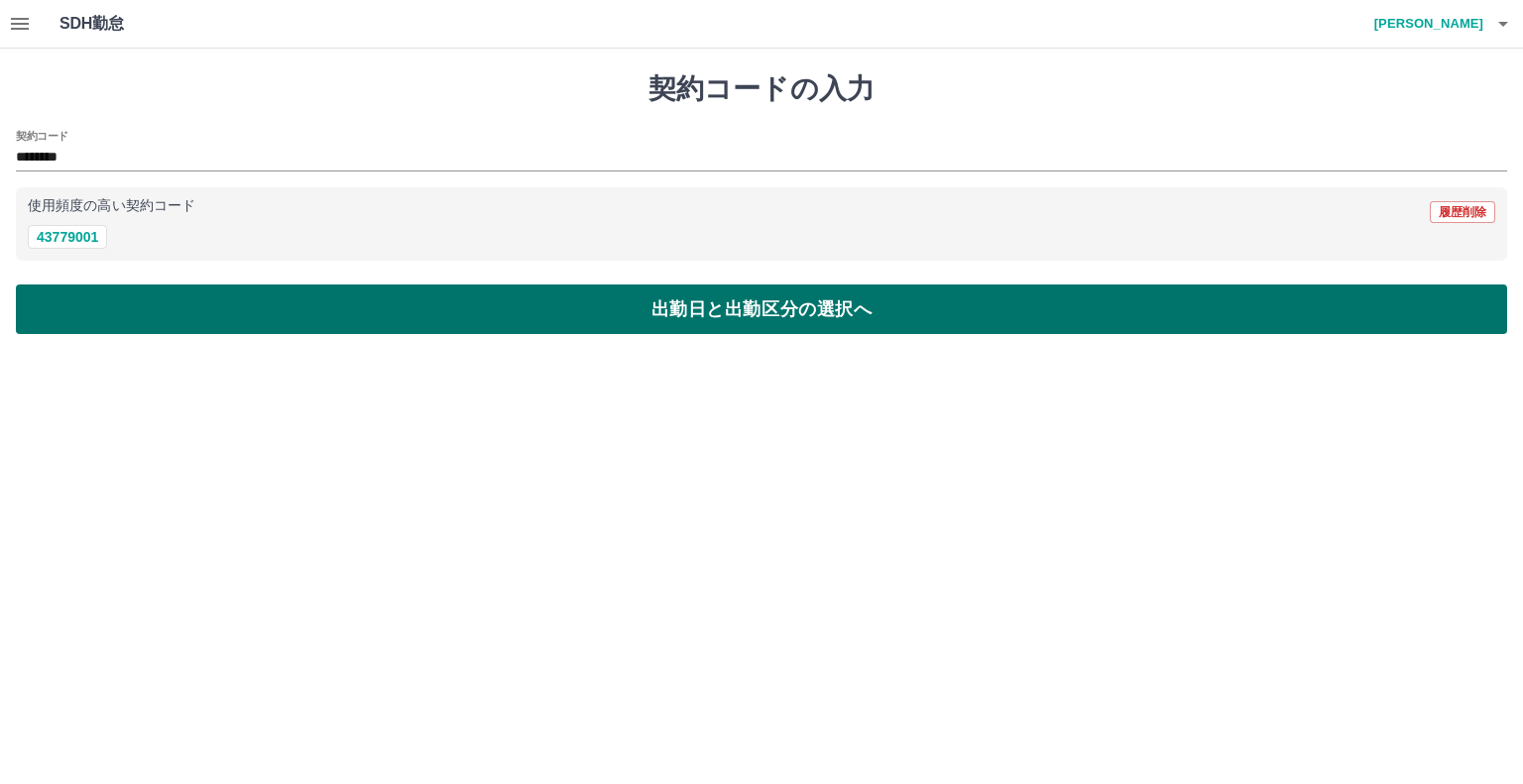 click on "出勤日と出勤区分の選択へ" at bounding box center (762, 309) 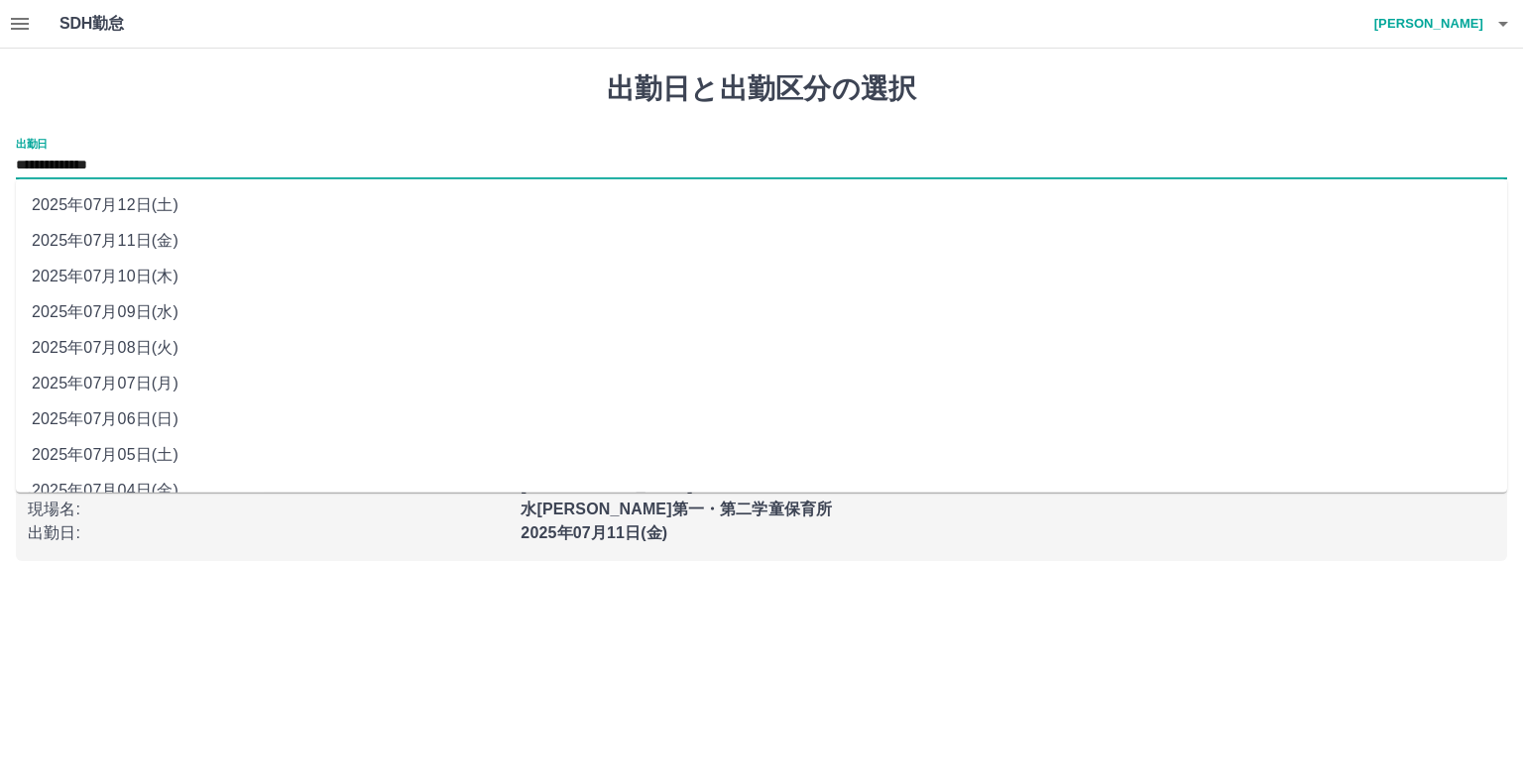 click on "**********" at bounding box center (762, 166) 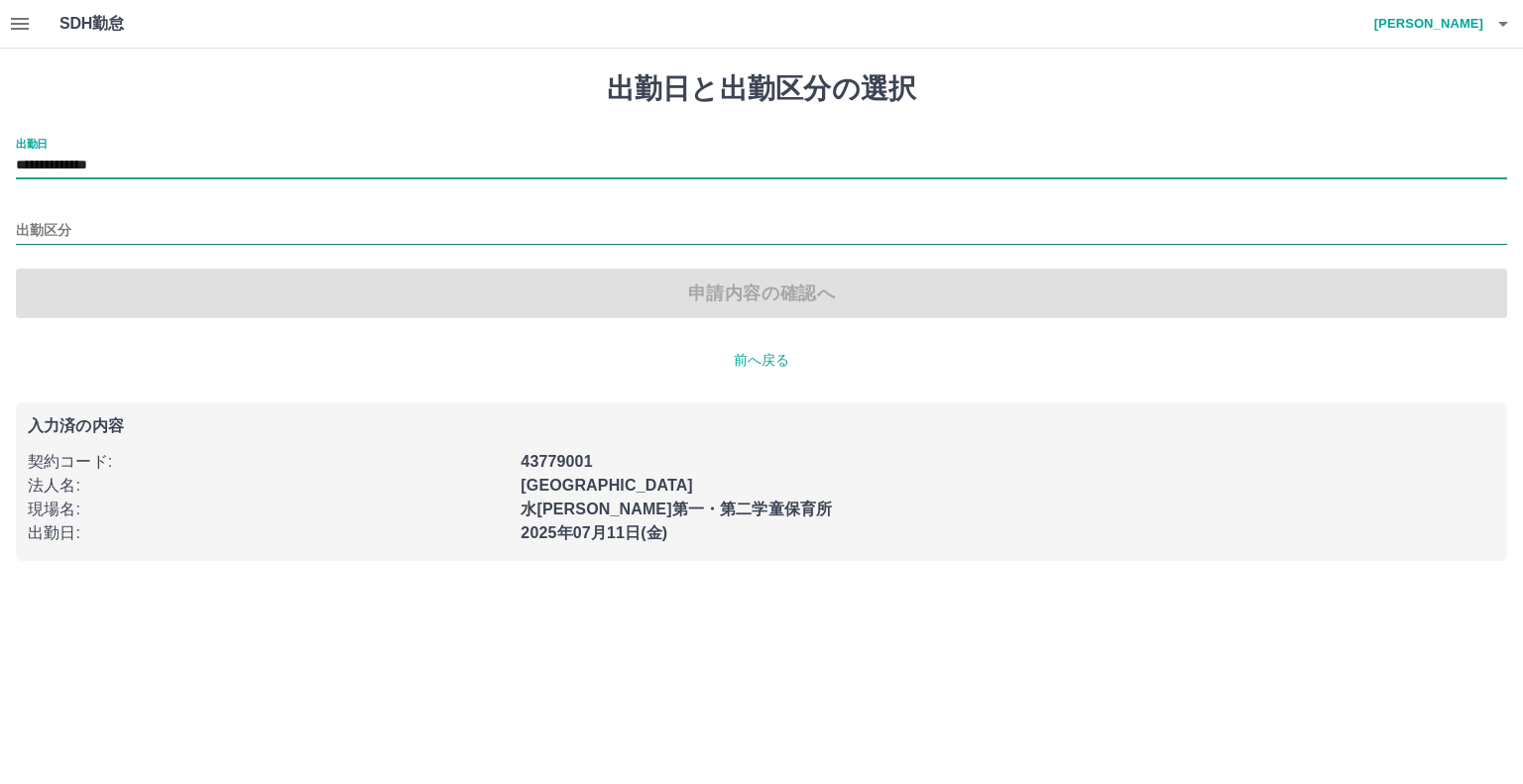 click on "出勤区分" at bounding box center [762, 231] 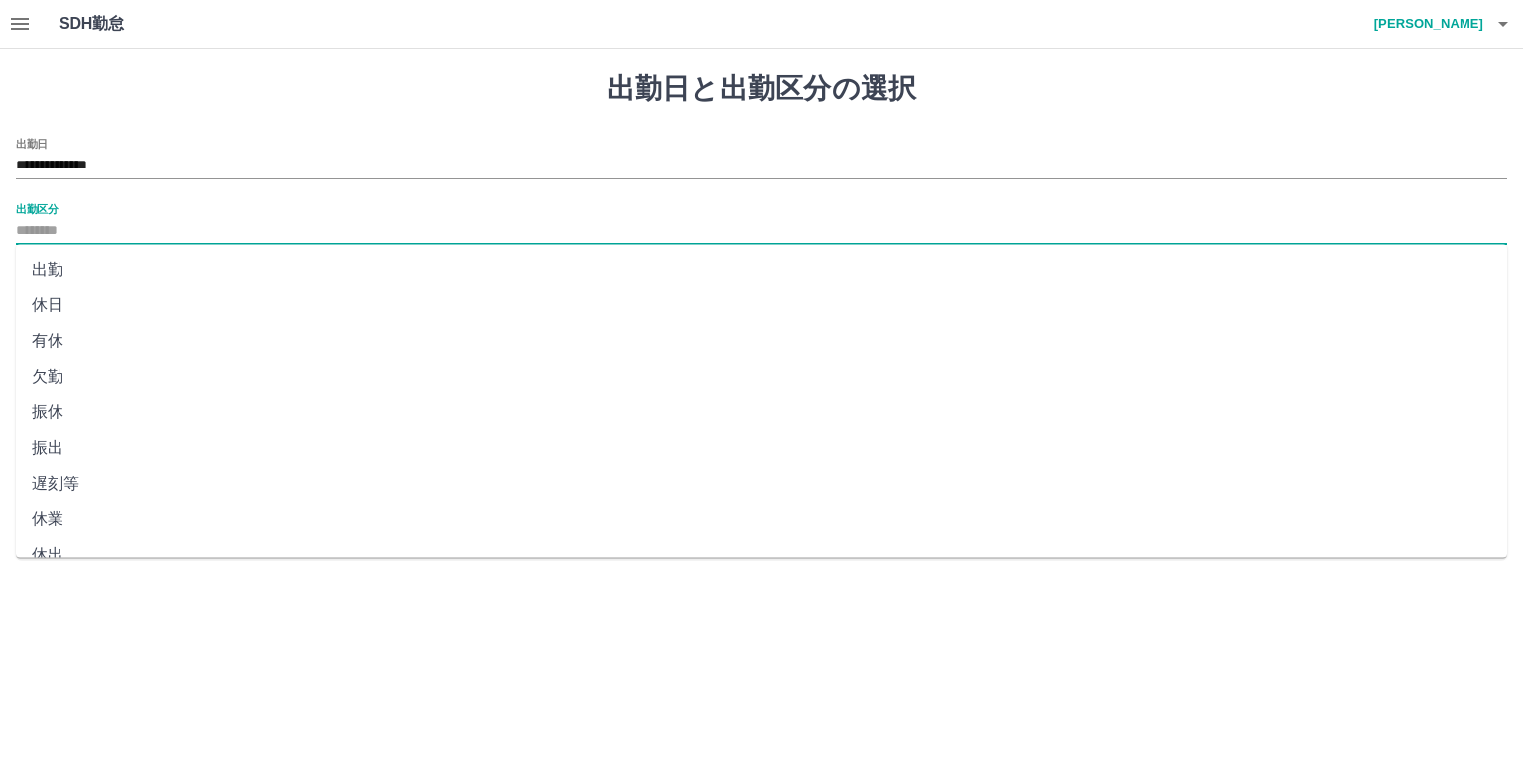 click on "出勤" at bounding box center (762, 270) 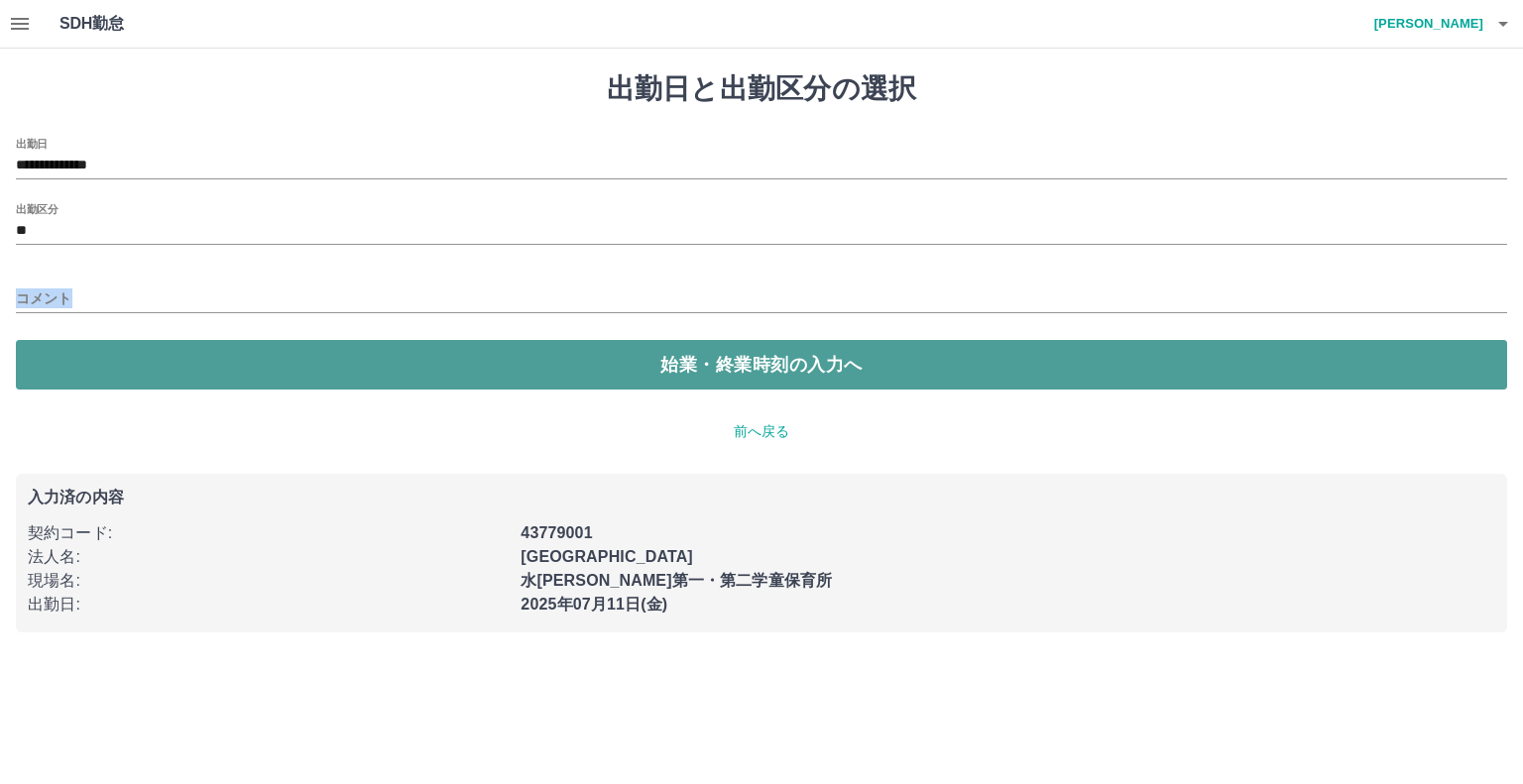 click on "始業・終業時刻の入力へ" at bounding box center [762, 365] 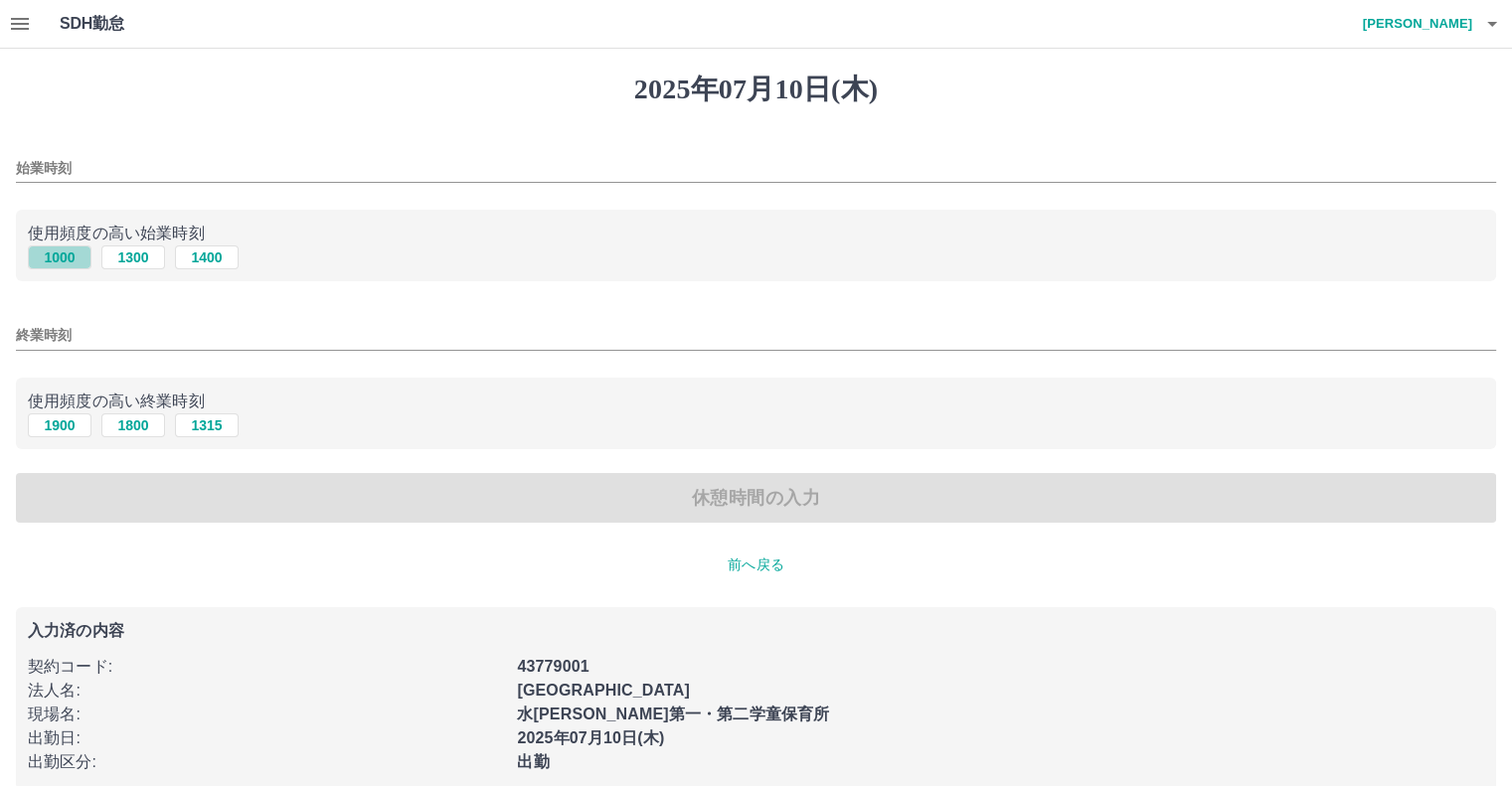 click on "1000" at bounding box center [60, 257] 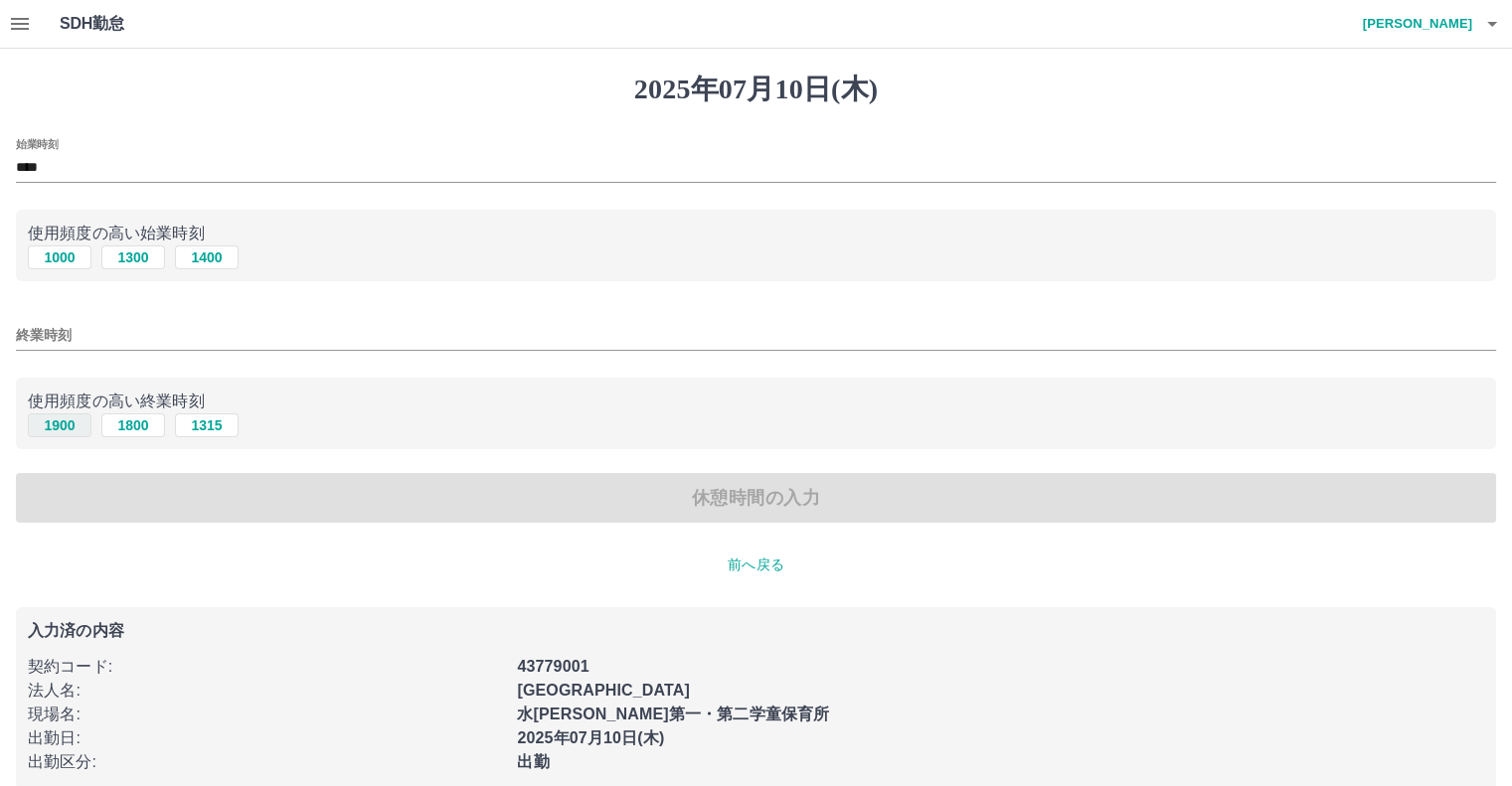 click on "1900" at bounding box center (60, 425) 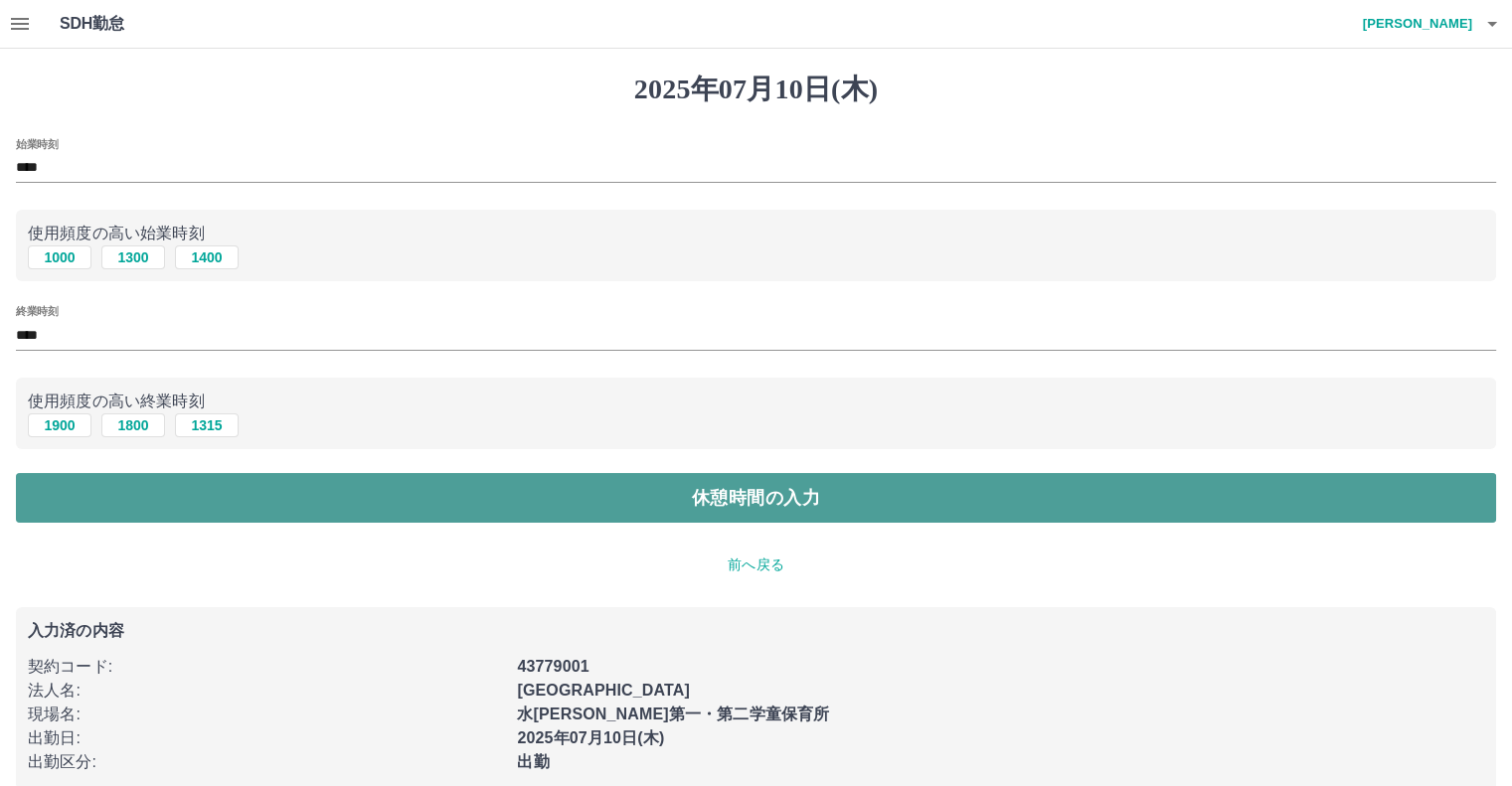 click on "休憩時間の入力" at bounding box center [756, 498] 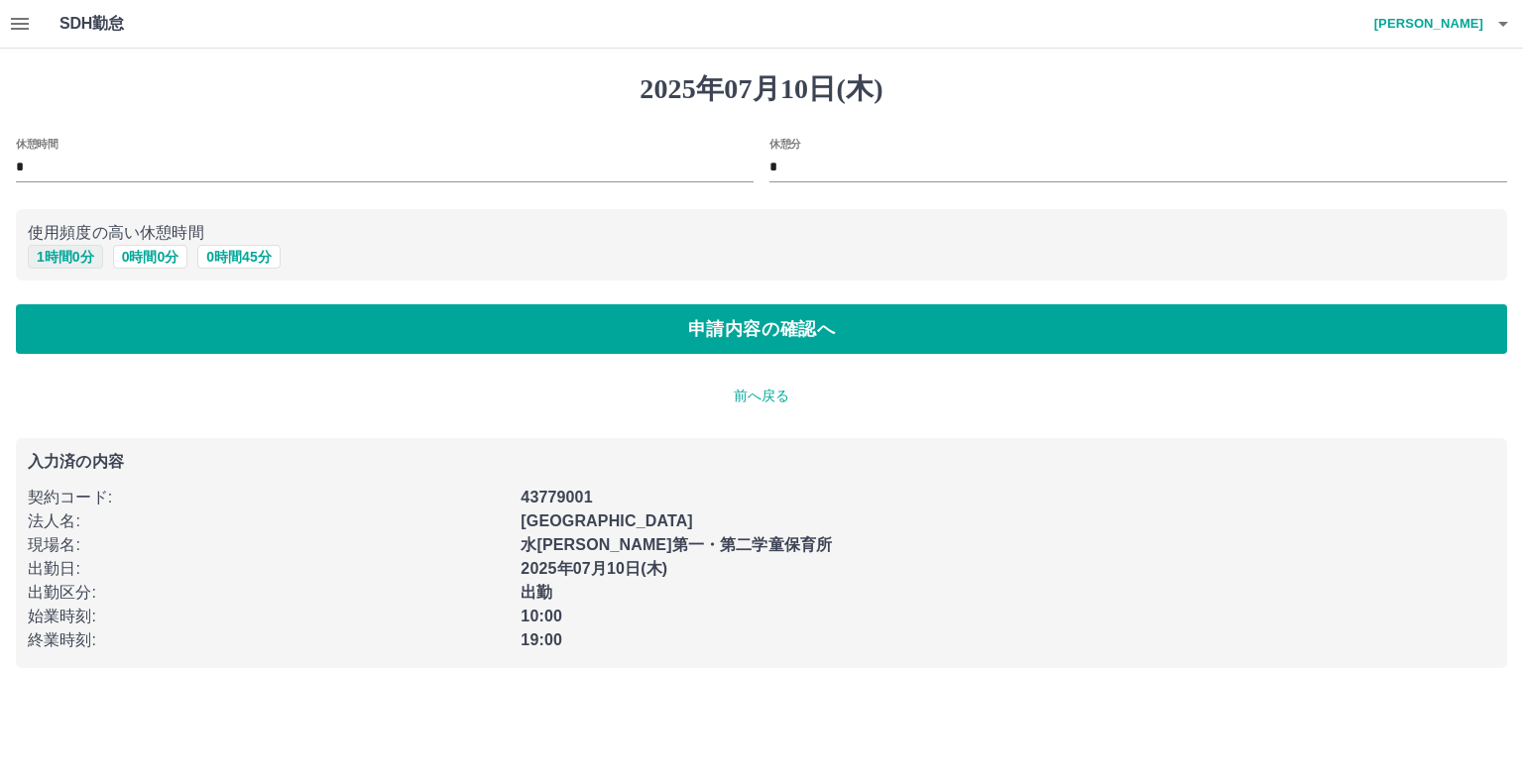 click on "1 時間 0 分" at bounding box center (65, 257) 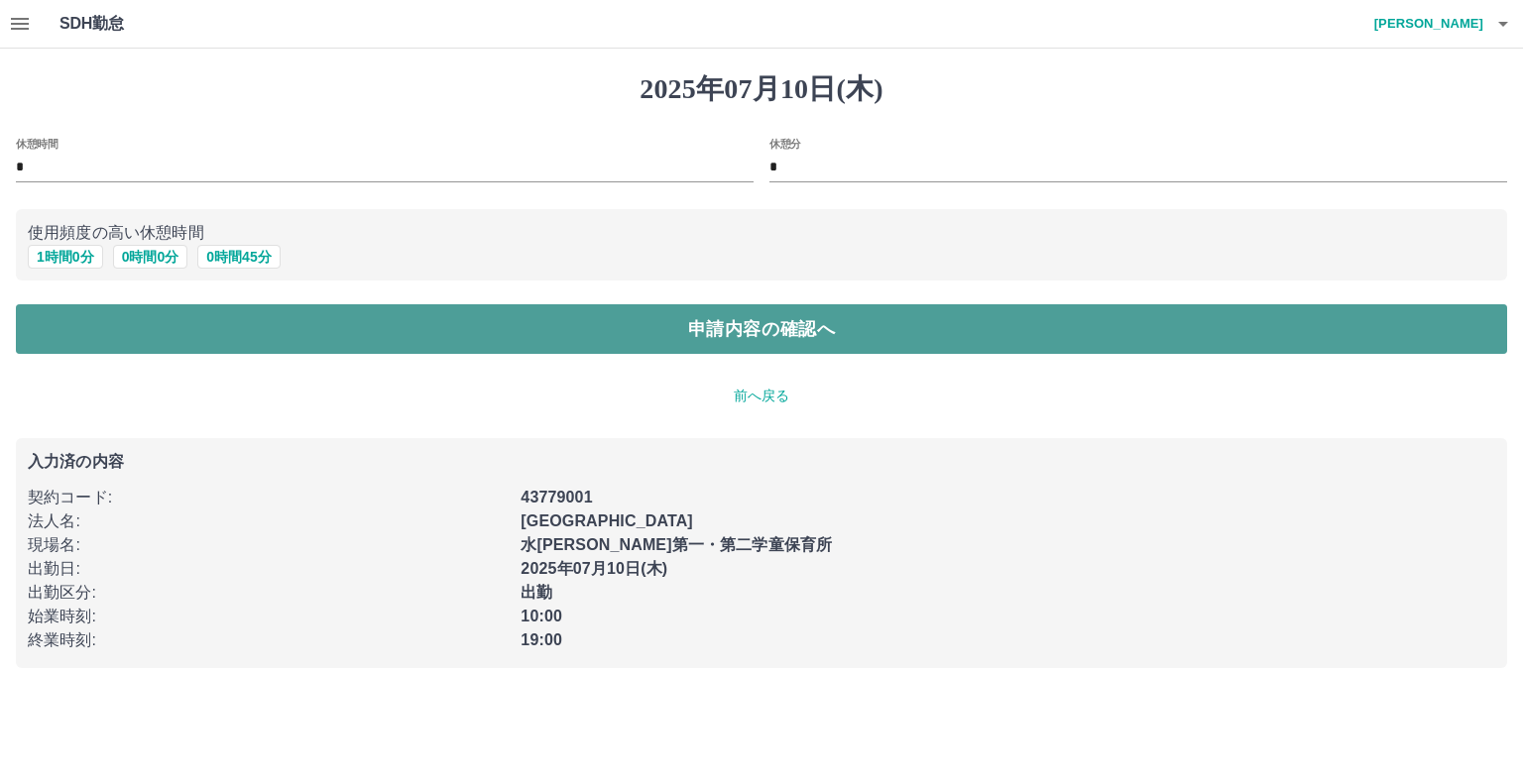 click on "申請内容の確認へ" at bounding box center [762, 329] 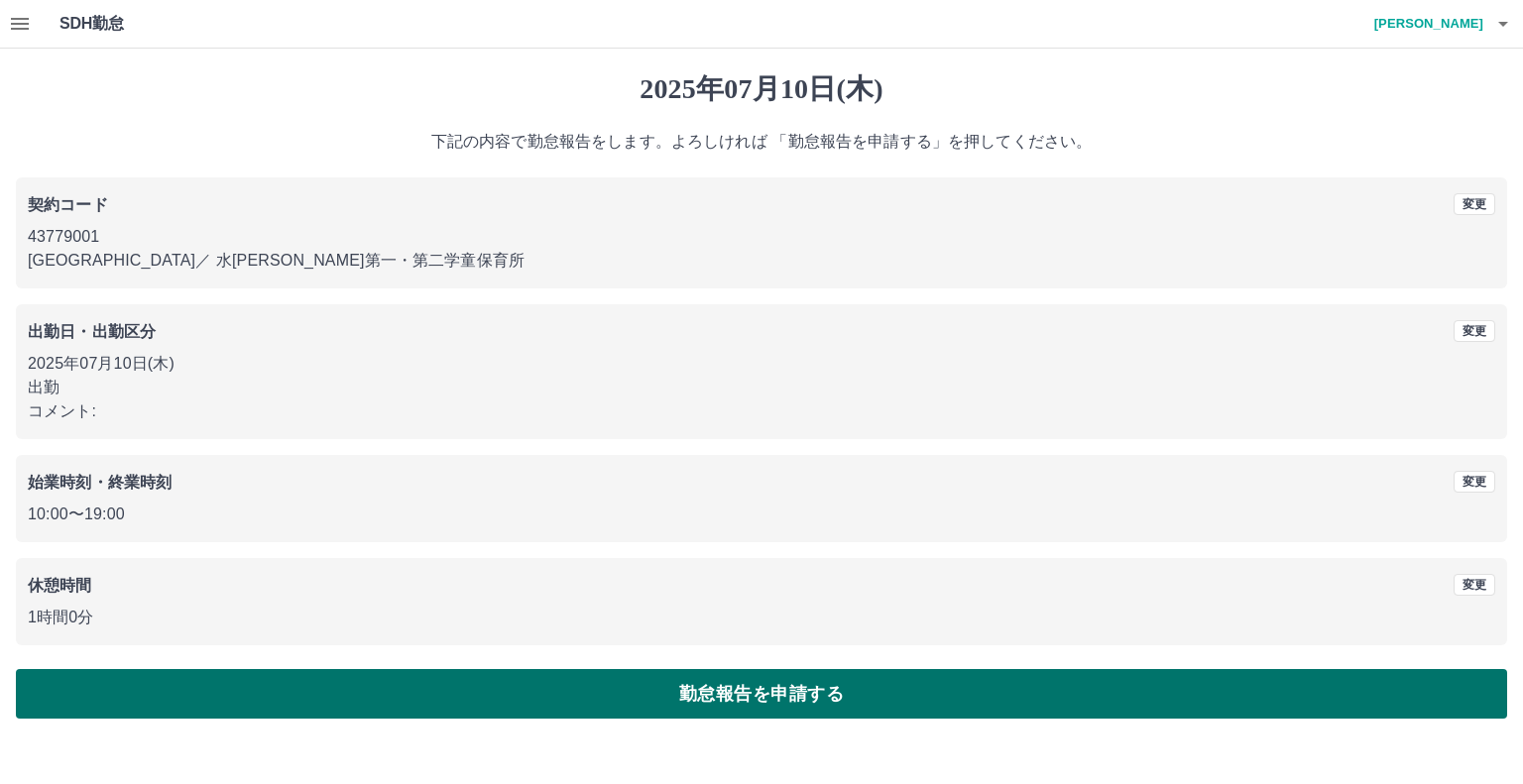 click on "勤怠報告を申請する" at bounding box center (762, 694) 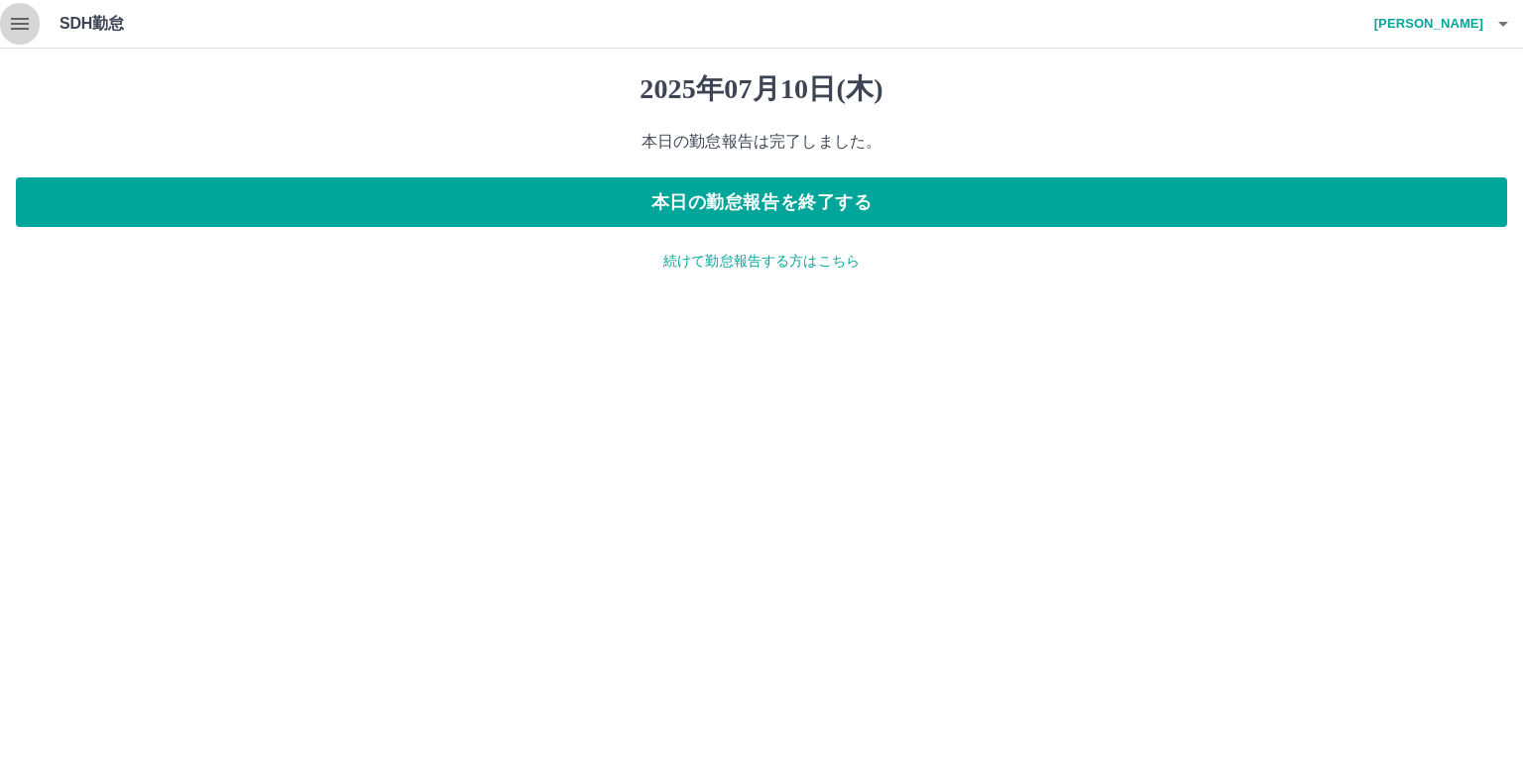 click 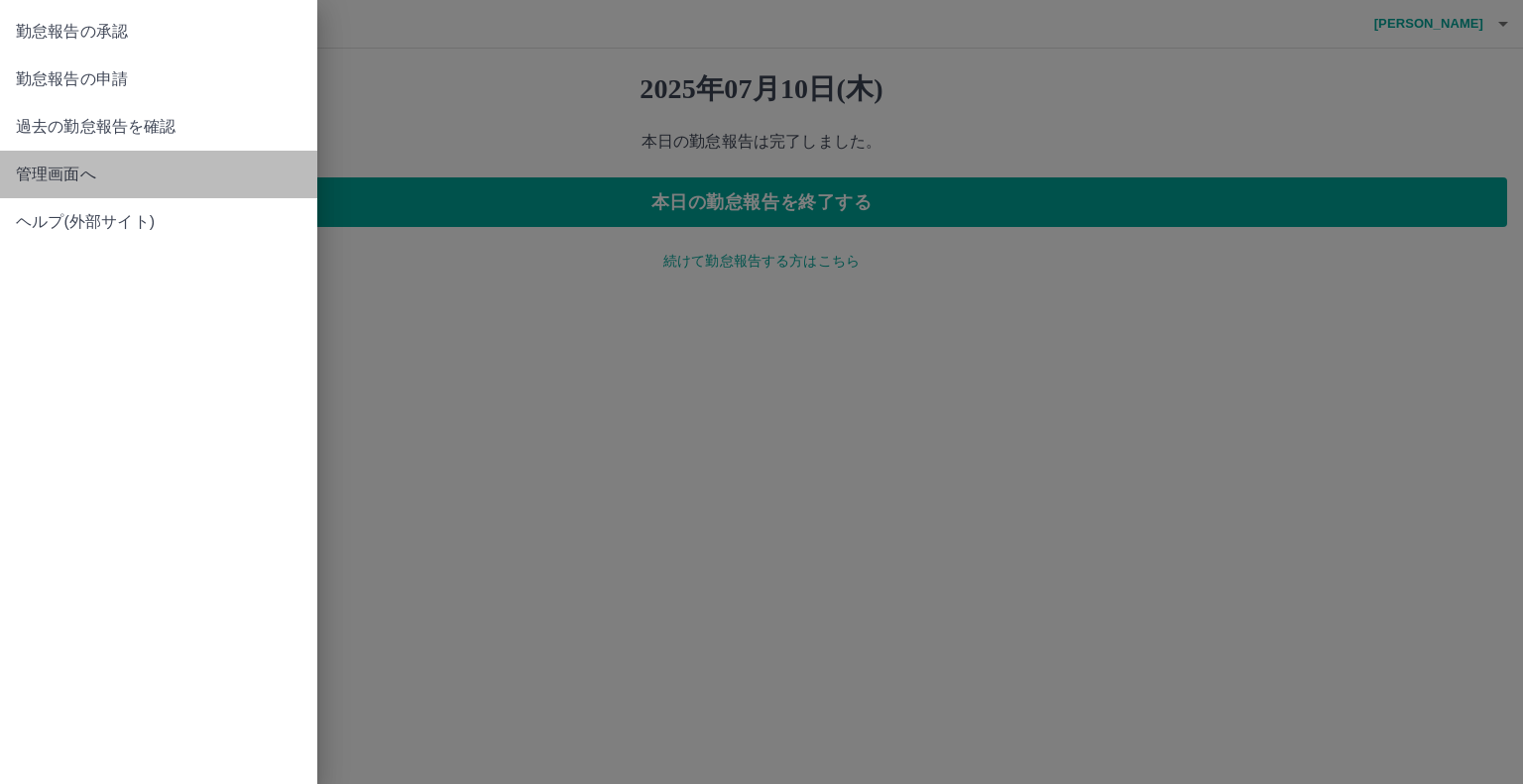 click on "管理画面へ" at bounding box center (159, 174) 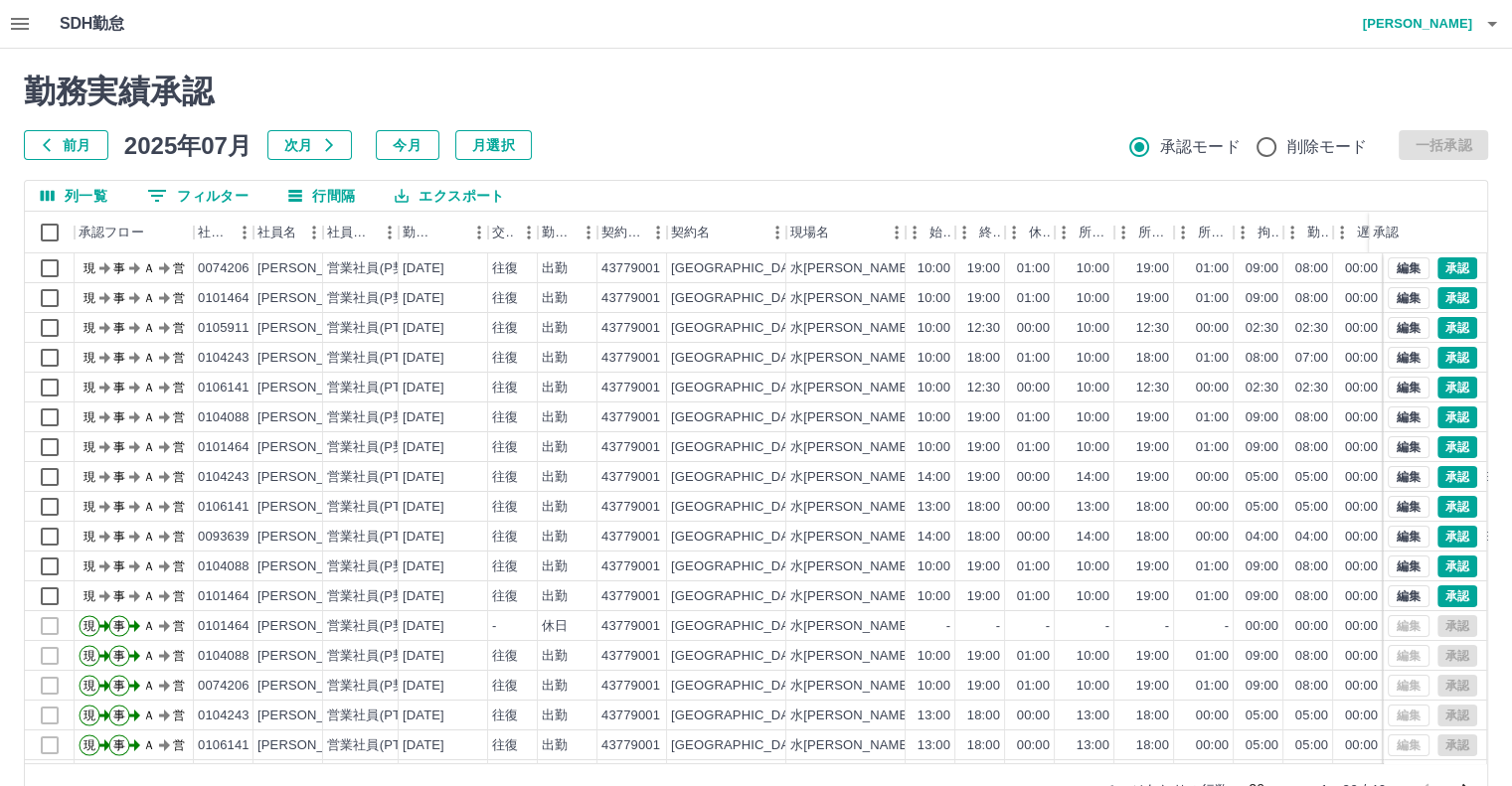 click 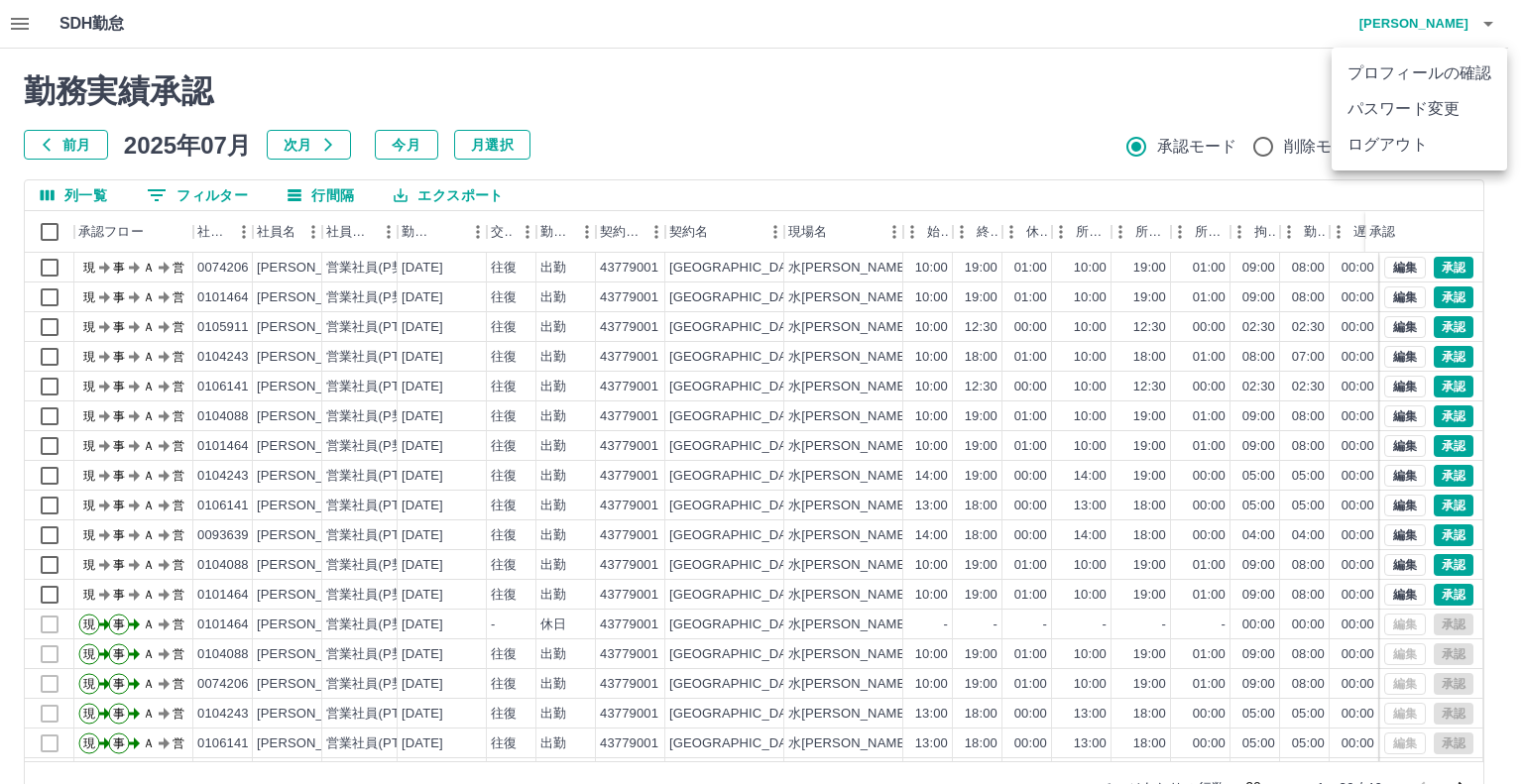 click at bounding box center (762, 392) 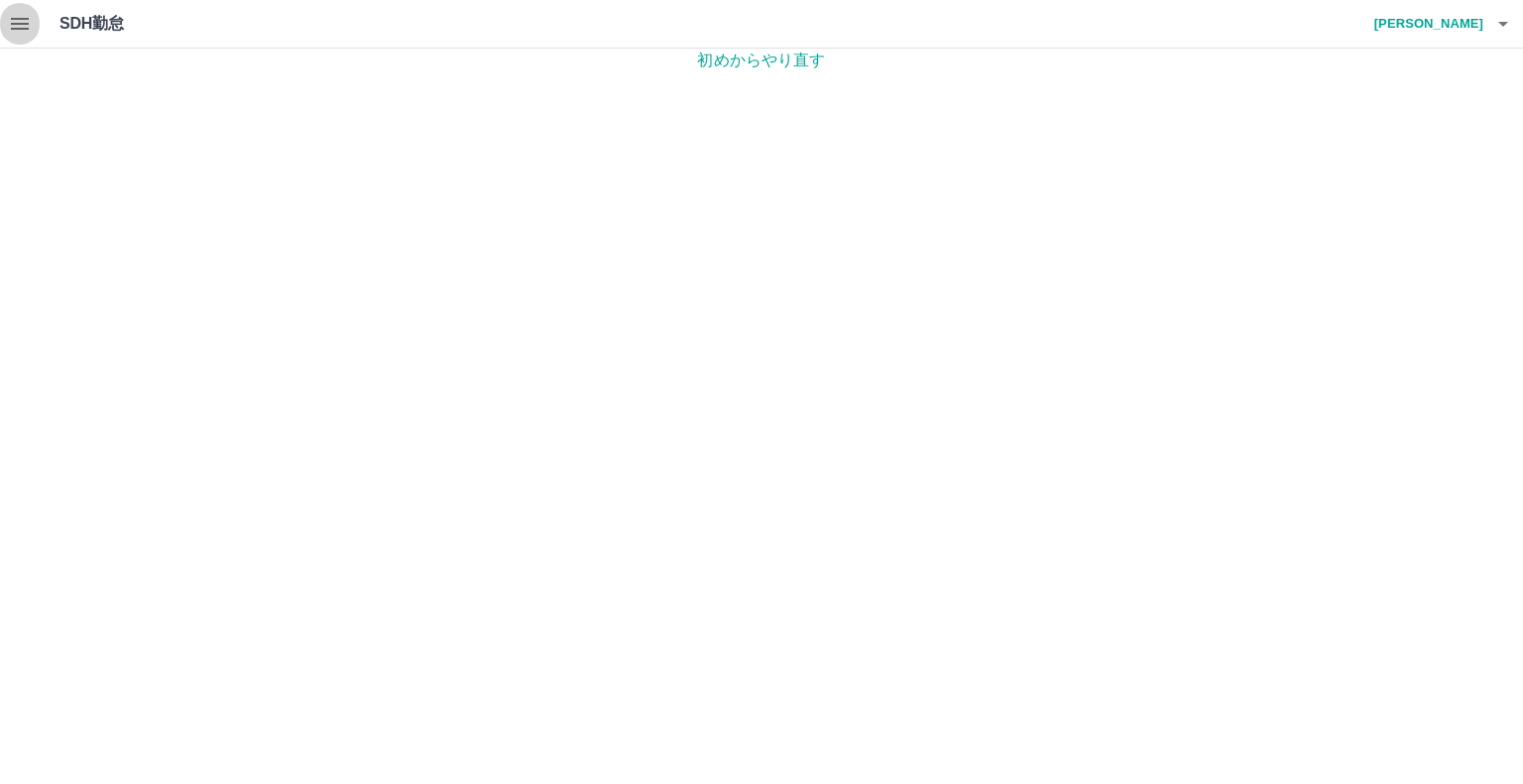 click 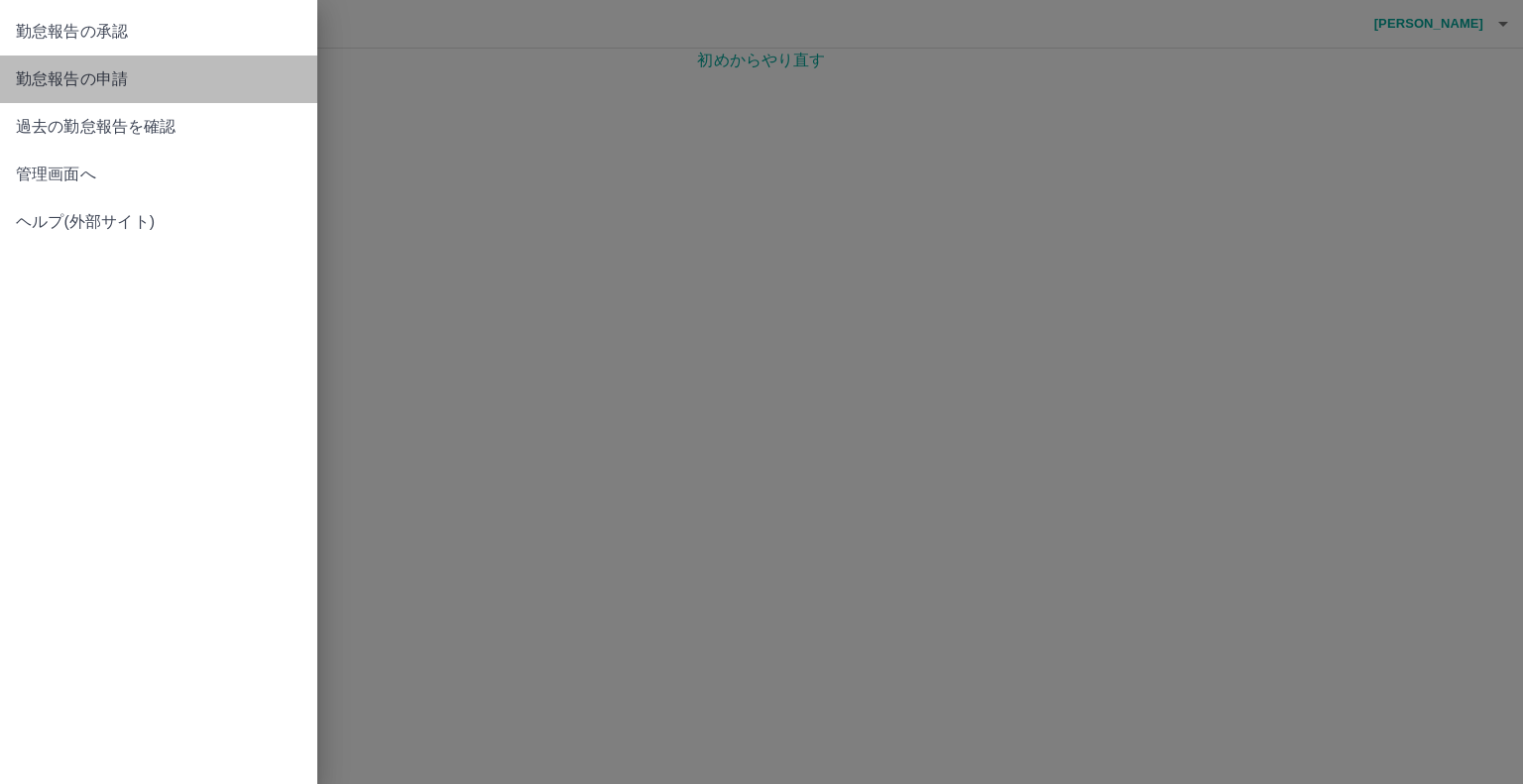 click on "勤怠報告の申請" at bounding box center (159, 79) 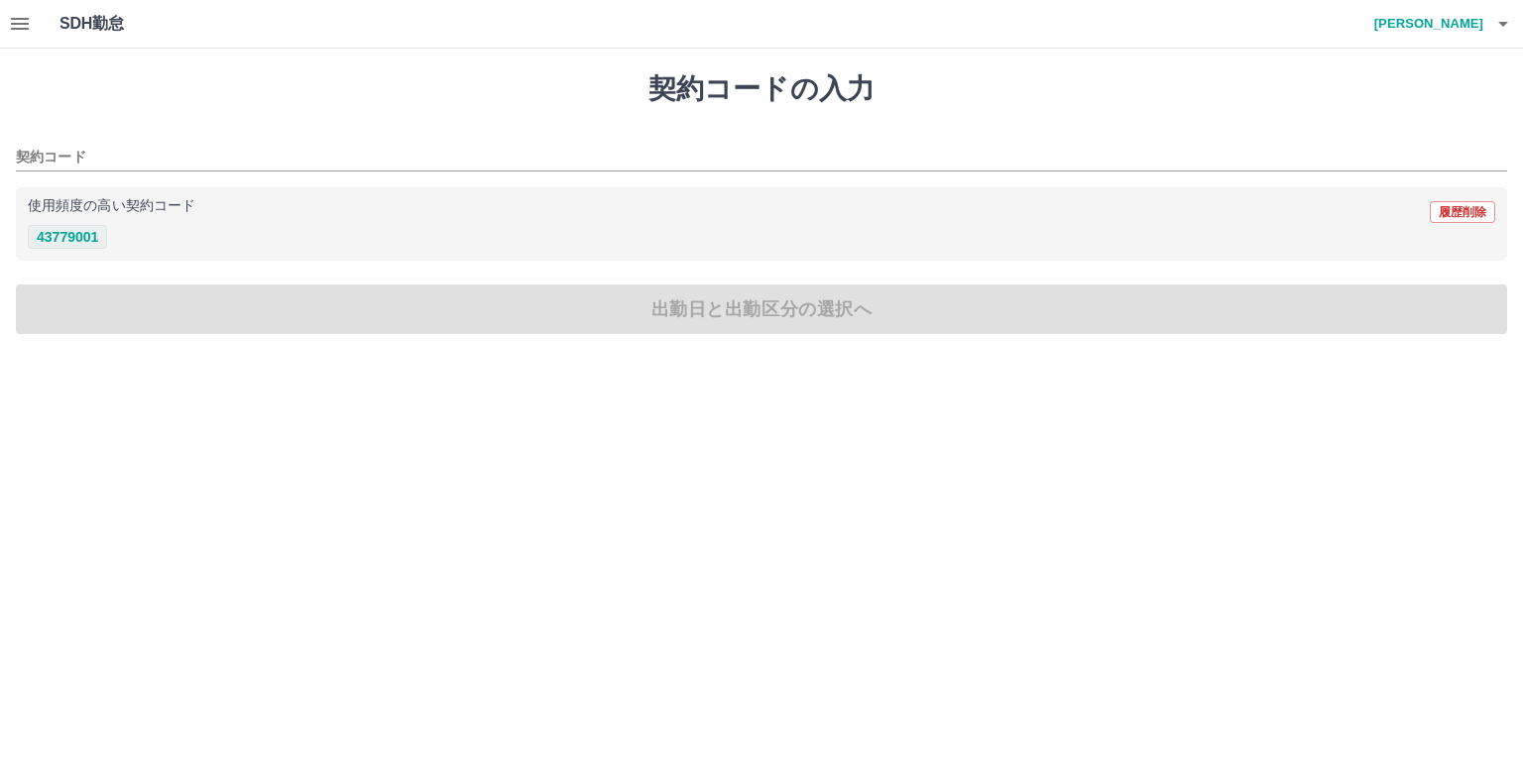 click on "43779001" at bounding box center (67, 237) 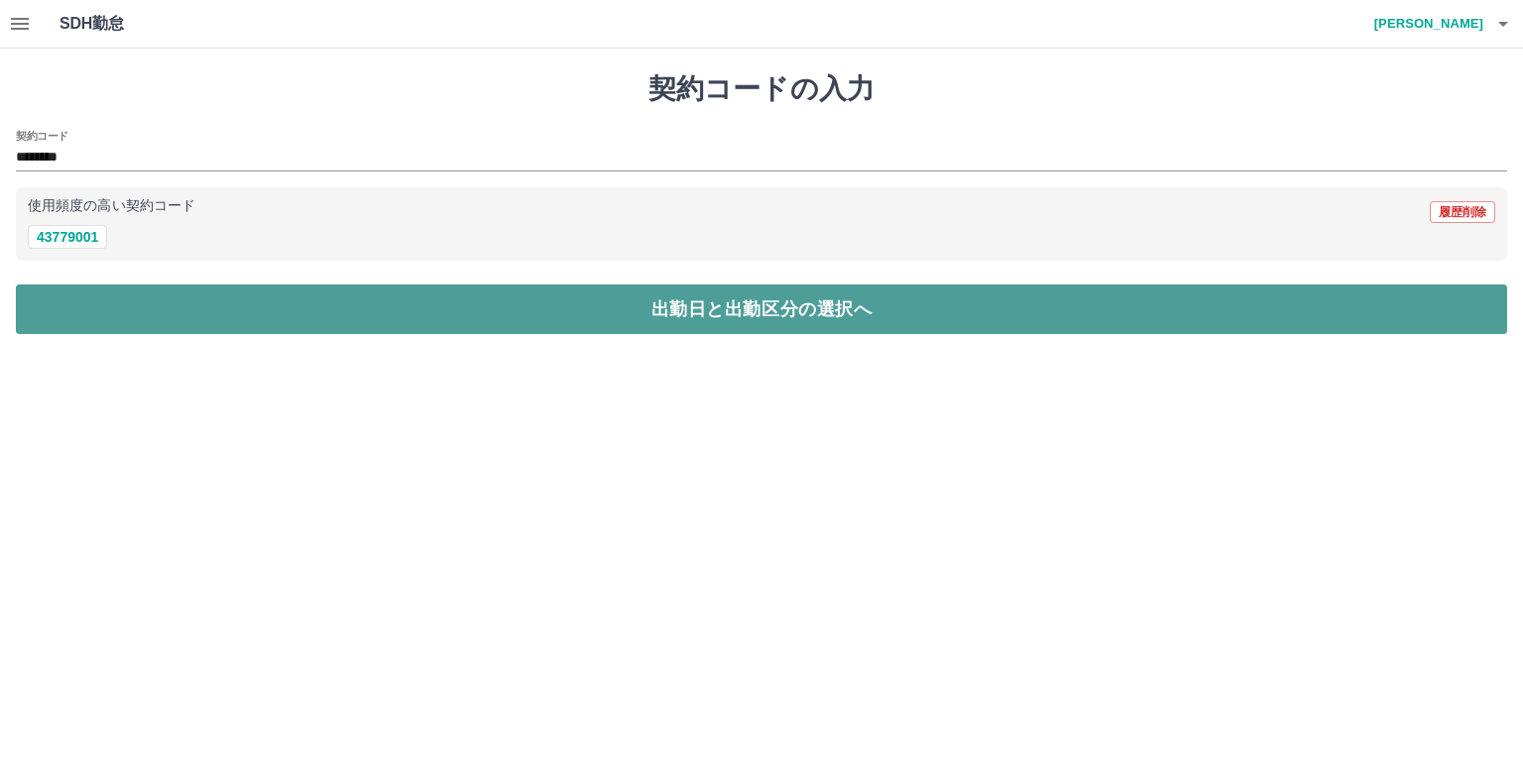 click on "出勤日と出勤区分の選択へ" at bounding box center (762, 309) 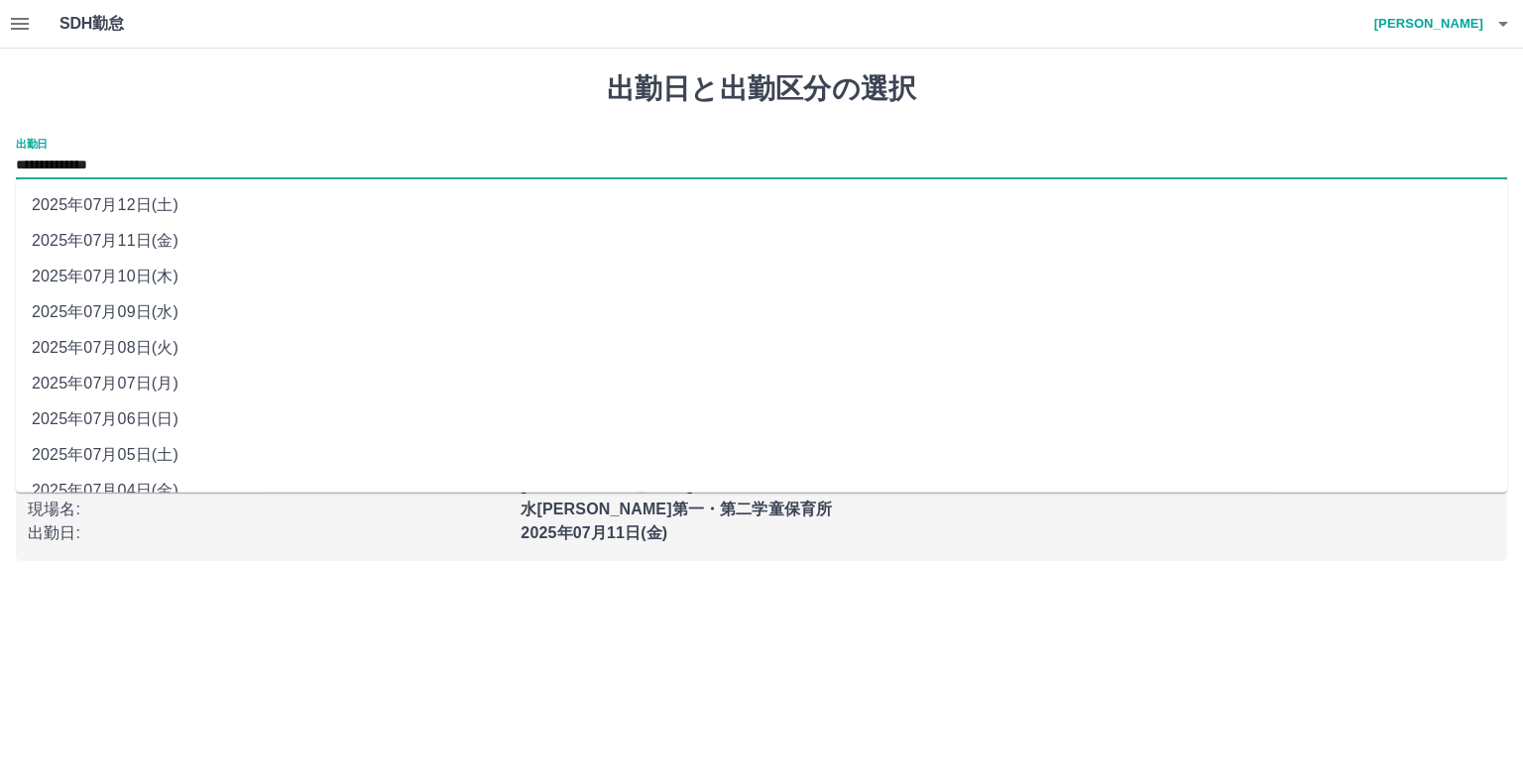 click on "**********" at bounding box center (762, 166) 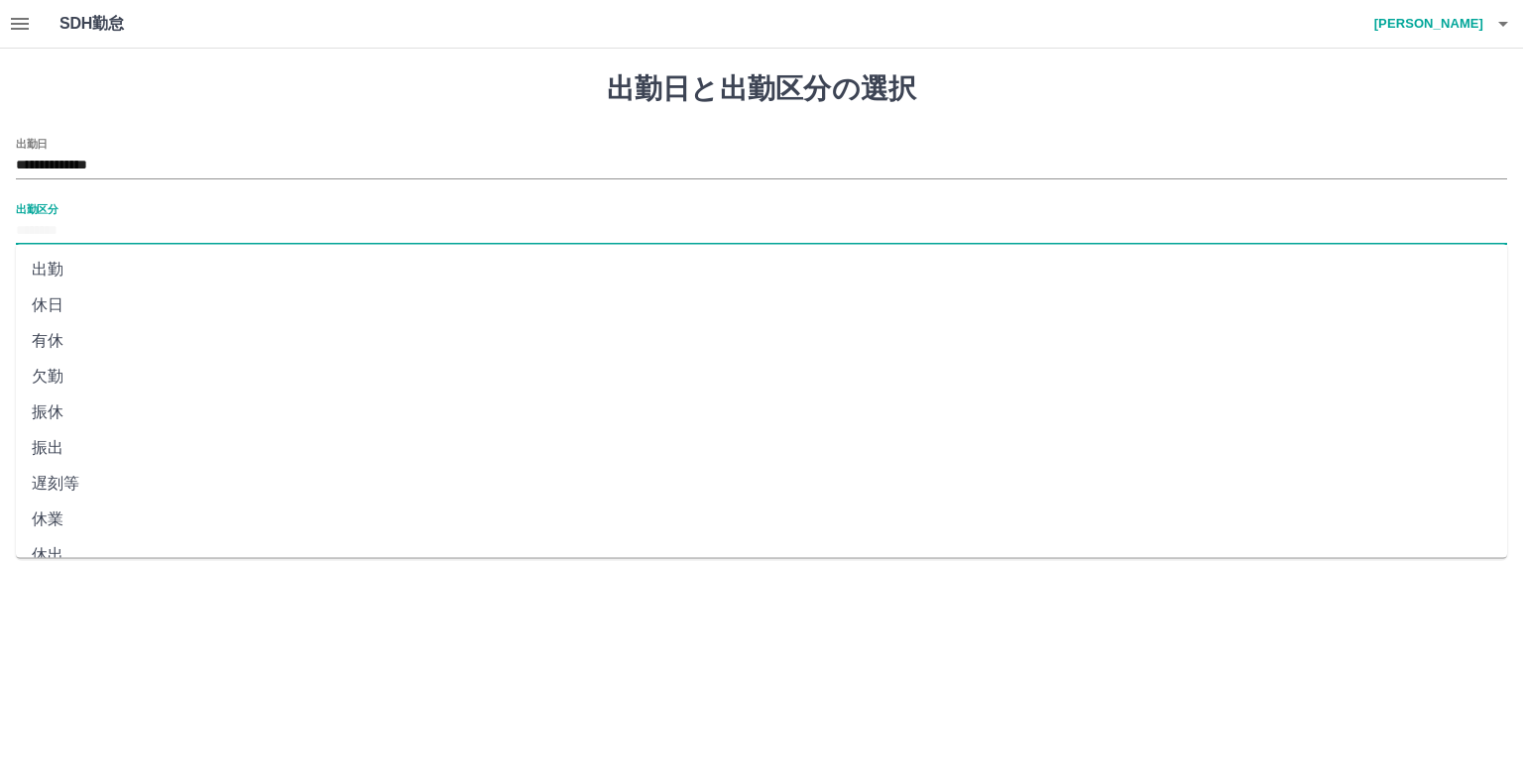 click on "出勤区分" at bounding box center [762, 231] 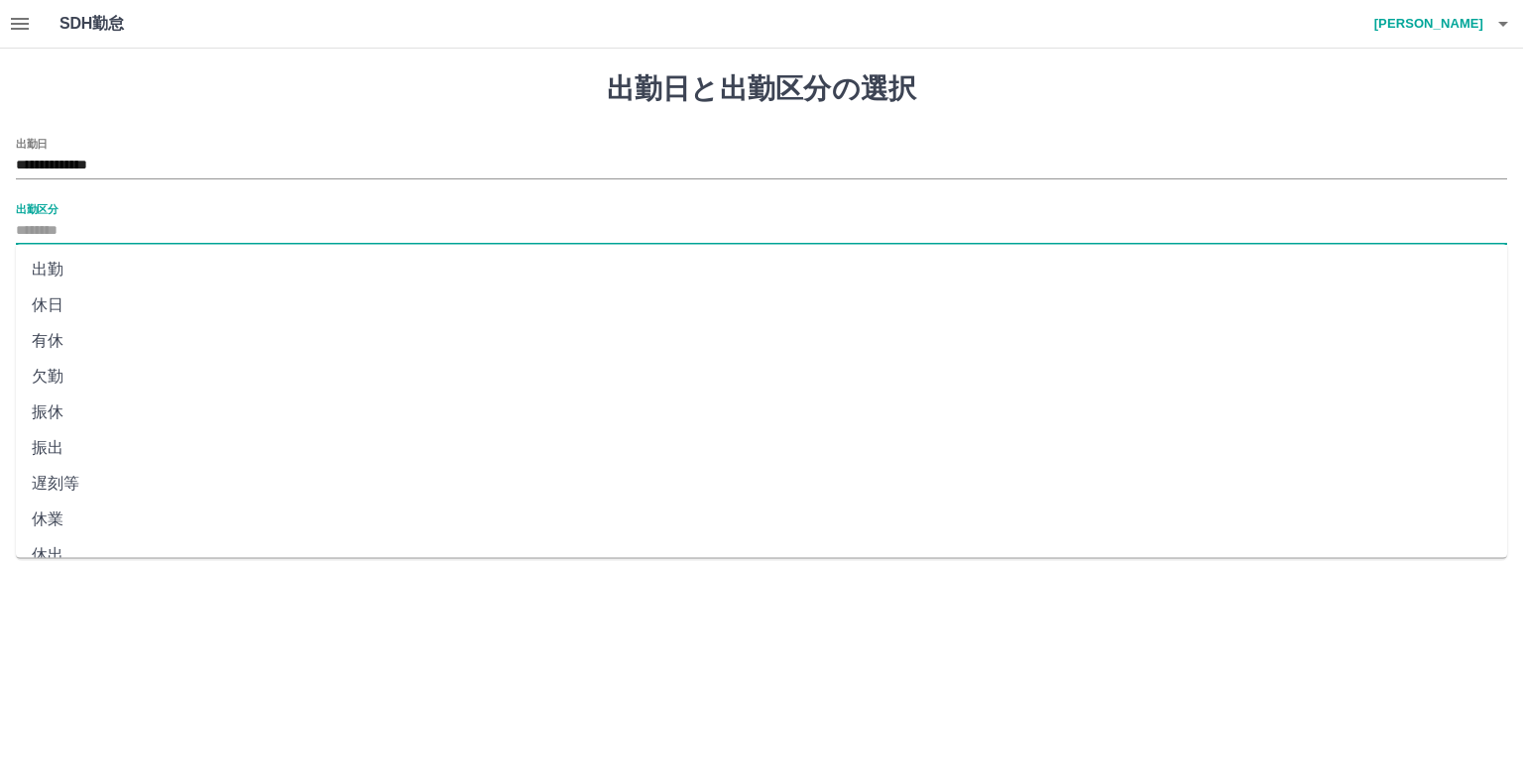 click on "出勤" at bounding box center [762, 270] 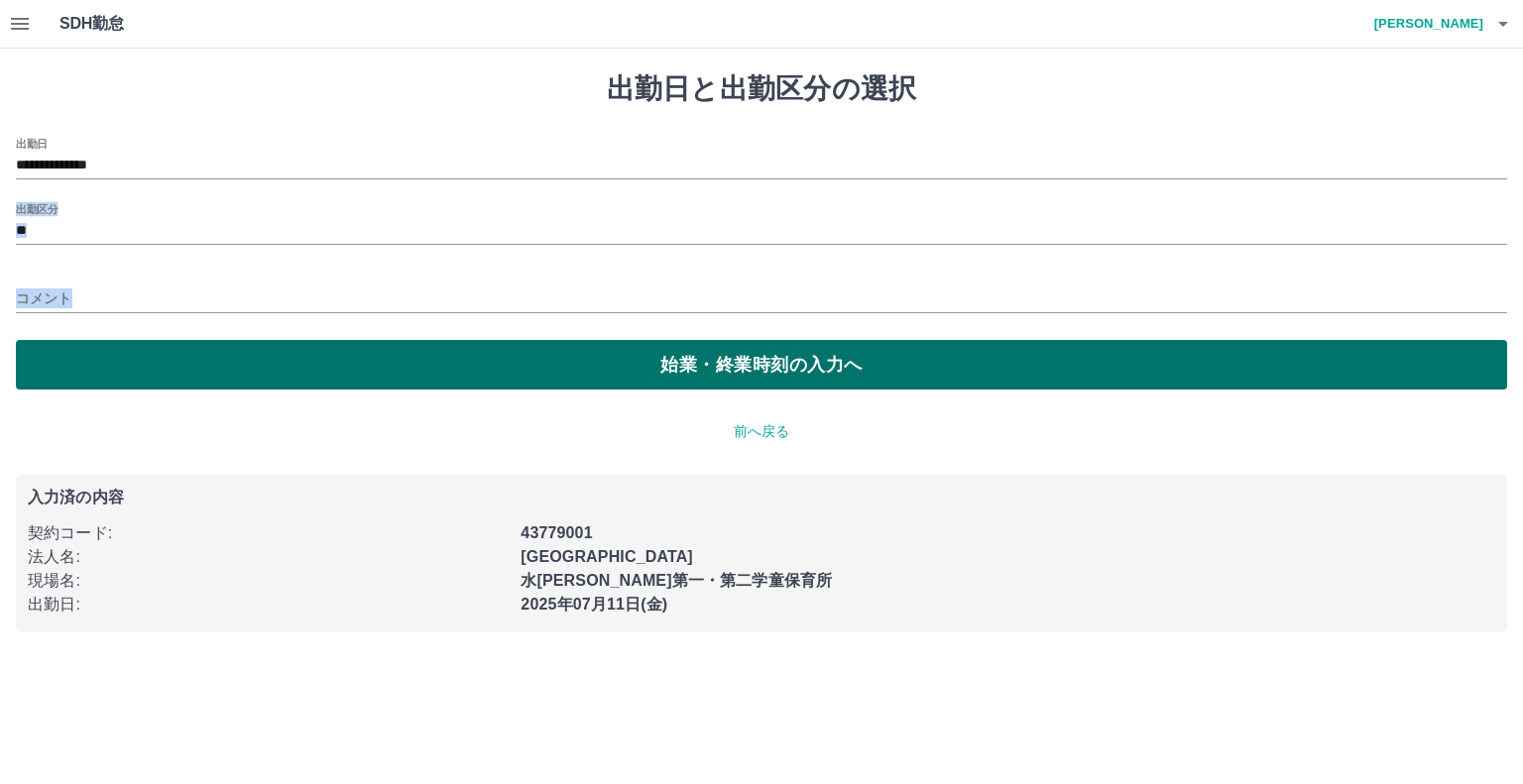 click on "始業・終業時刻の入力へ" at bounding box center (762, 365) 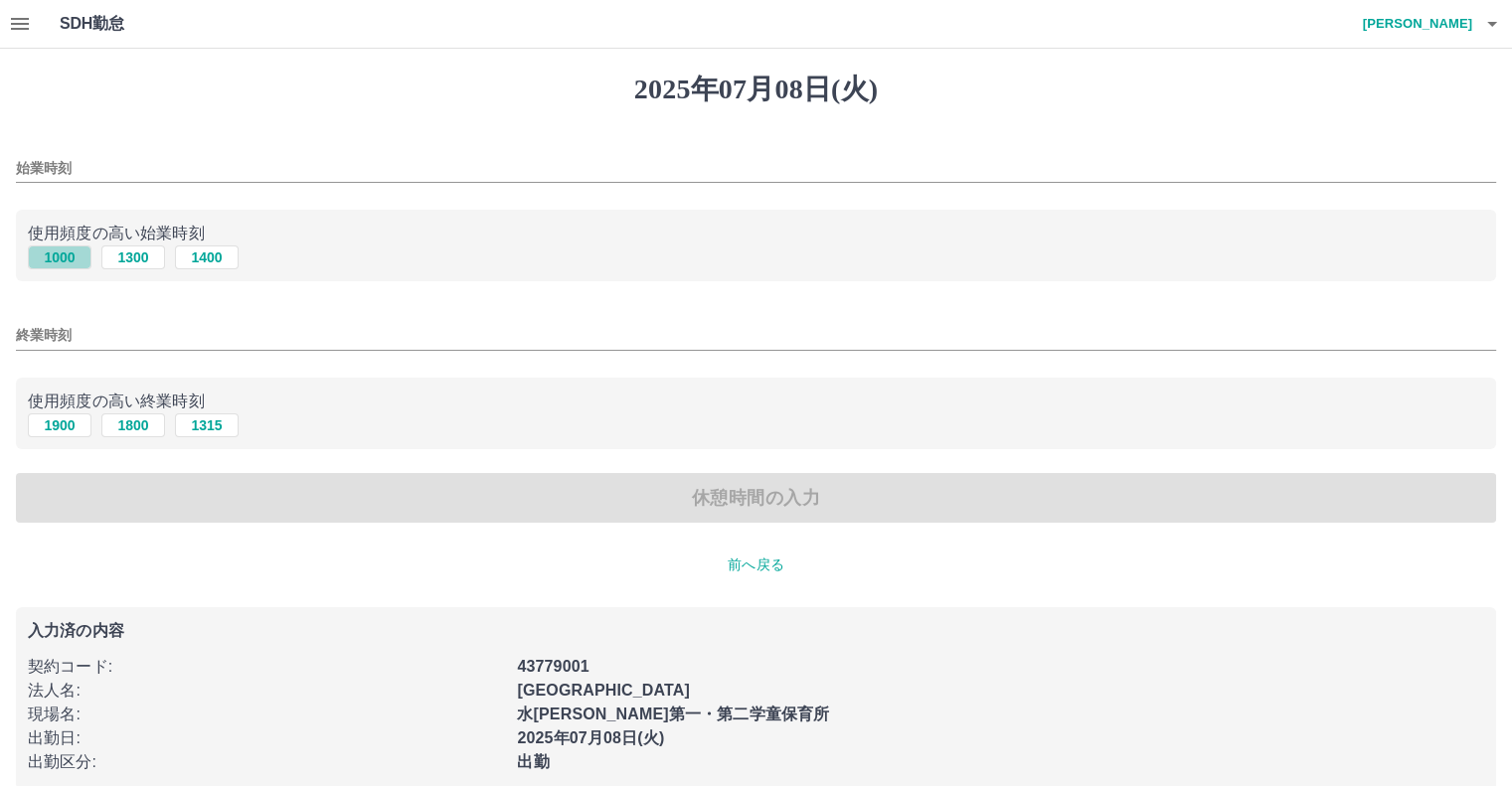 click on "1000" at bounding box center [60, 257] 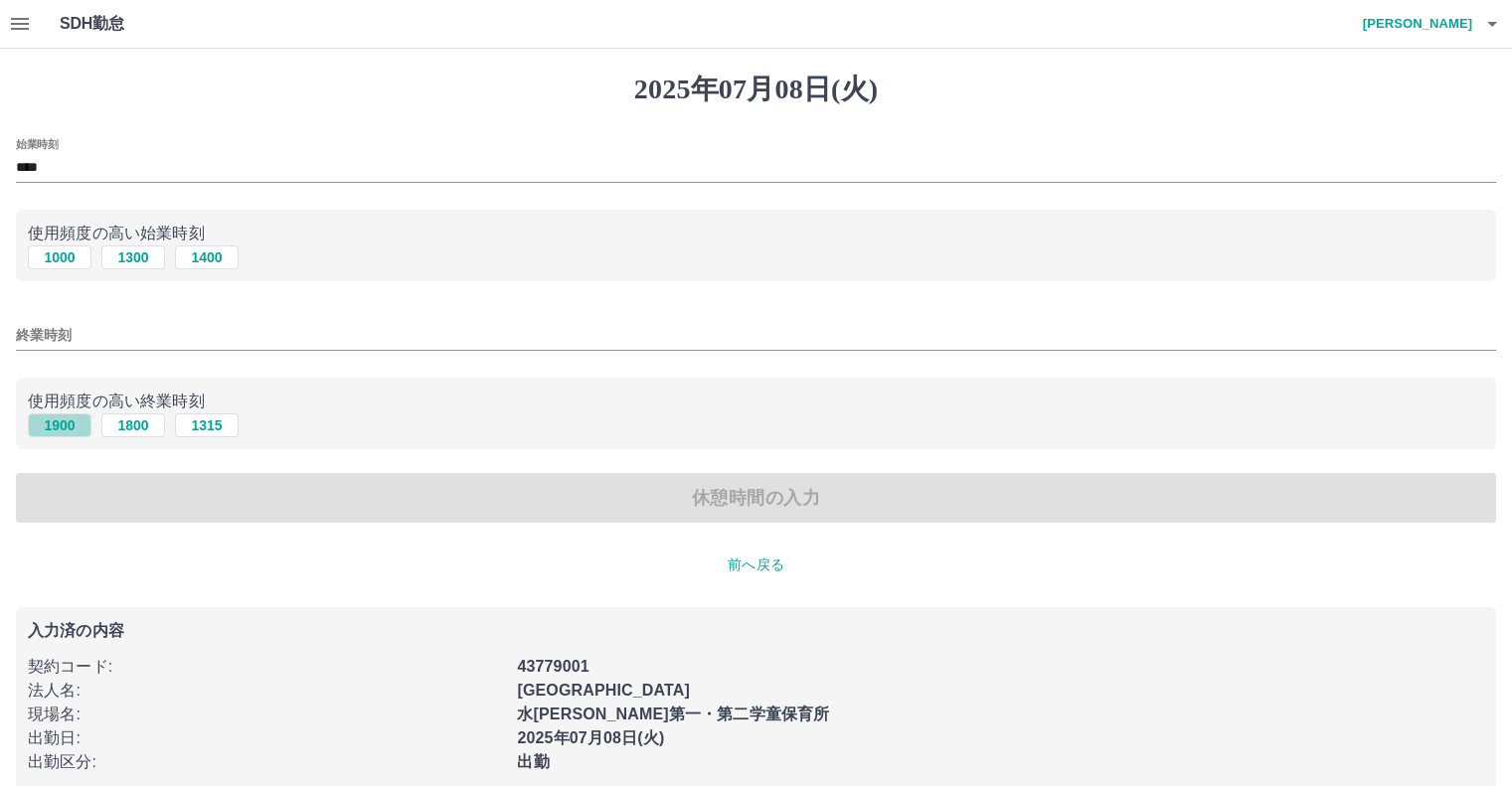 click on "1900" at bounding box center [60, 425] 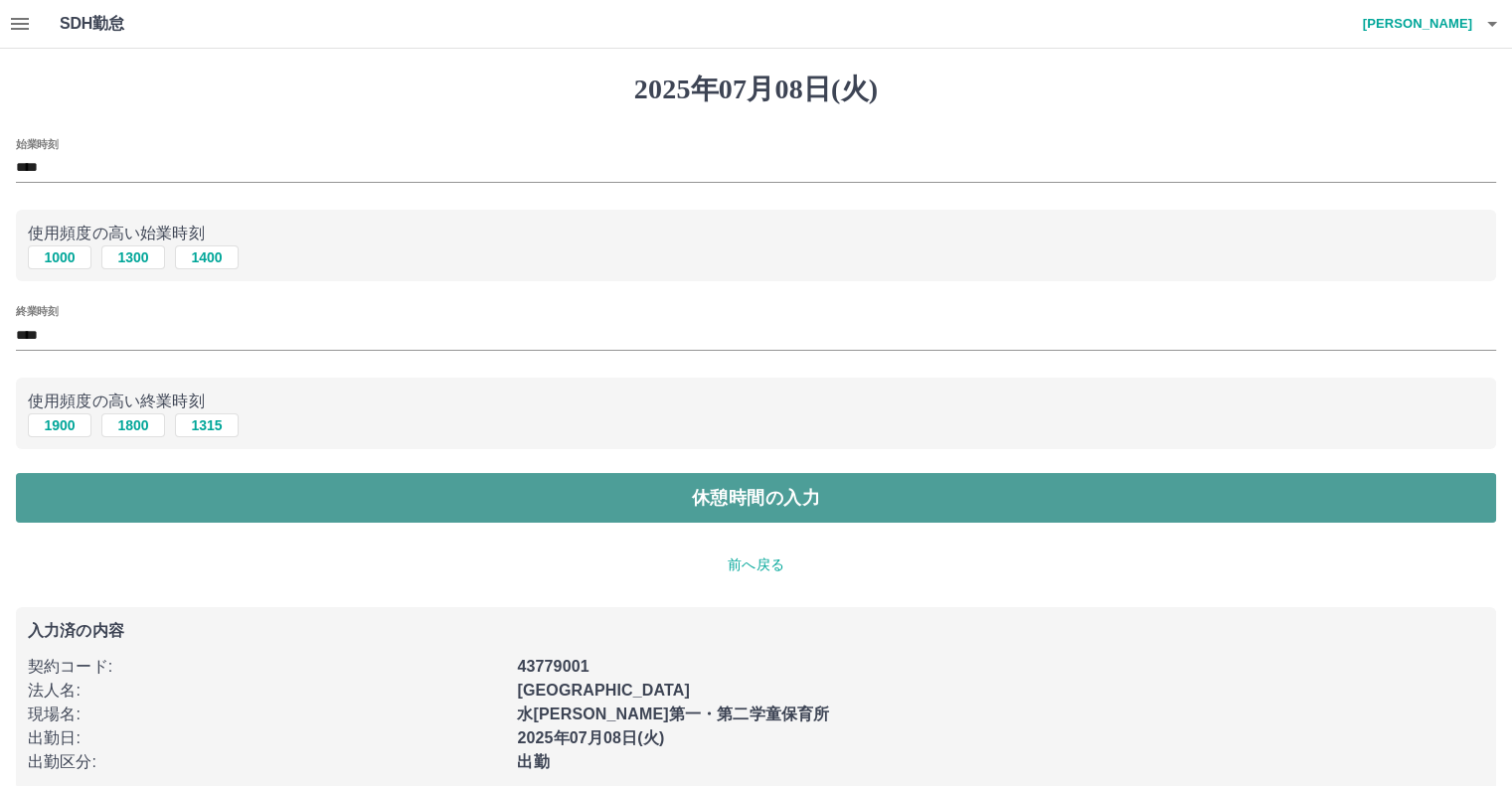 click on "休憩時間の入力" at bounding box center (756, 498) 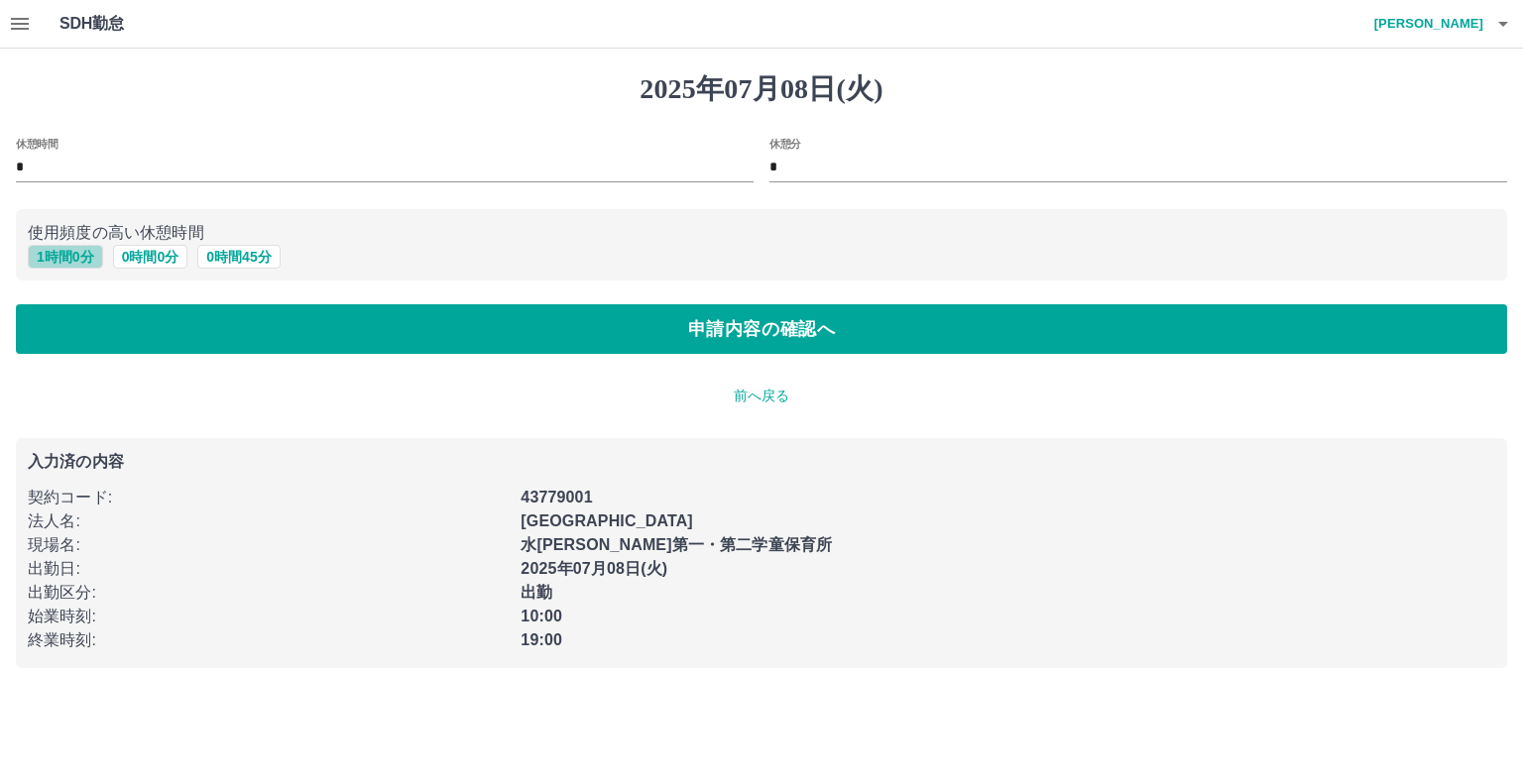 click on "1 時間 0 分" at bounding box center (65, 257) 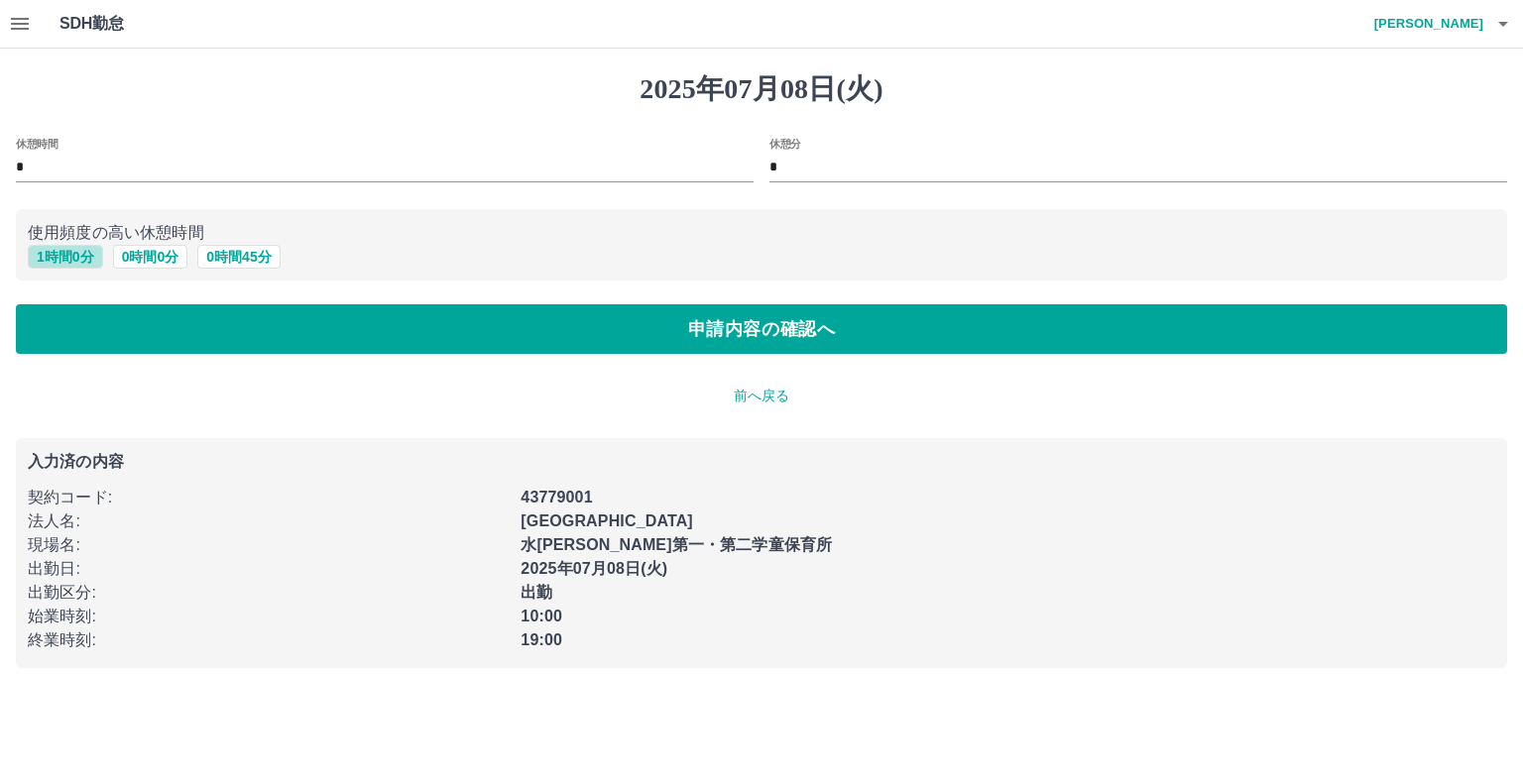 type on "*" 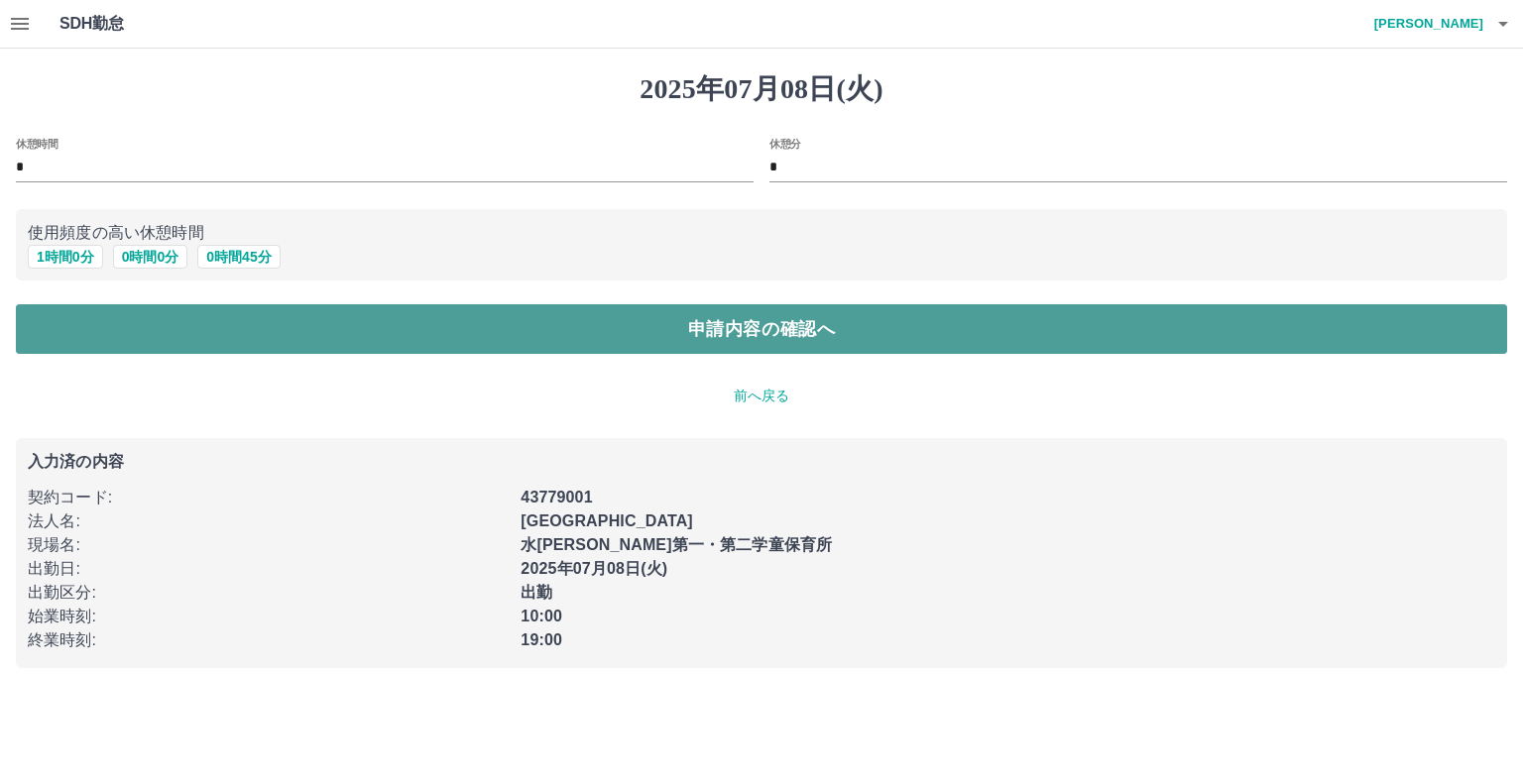 click on "申請内容の確認へ" at bounding box center [762, 329] 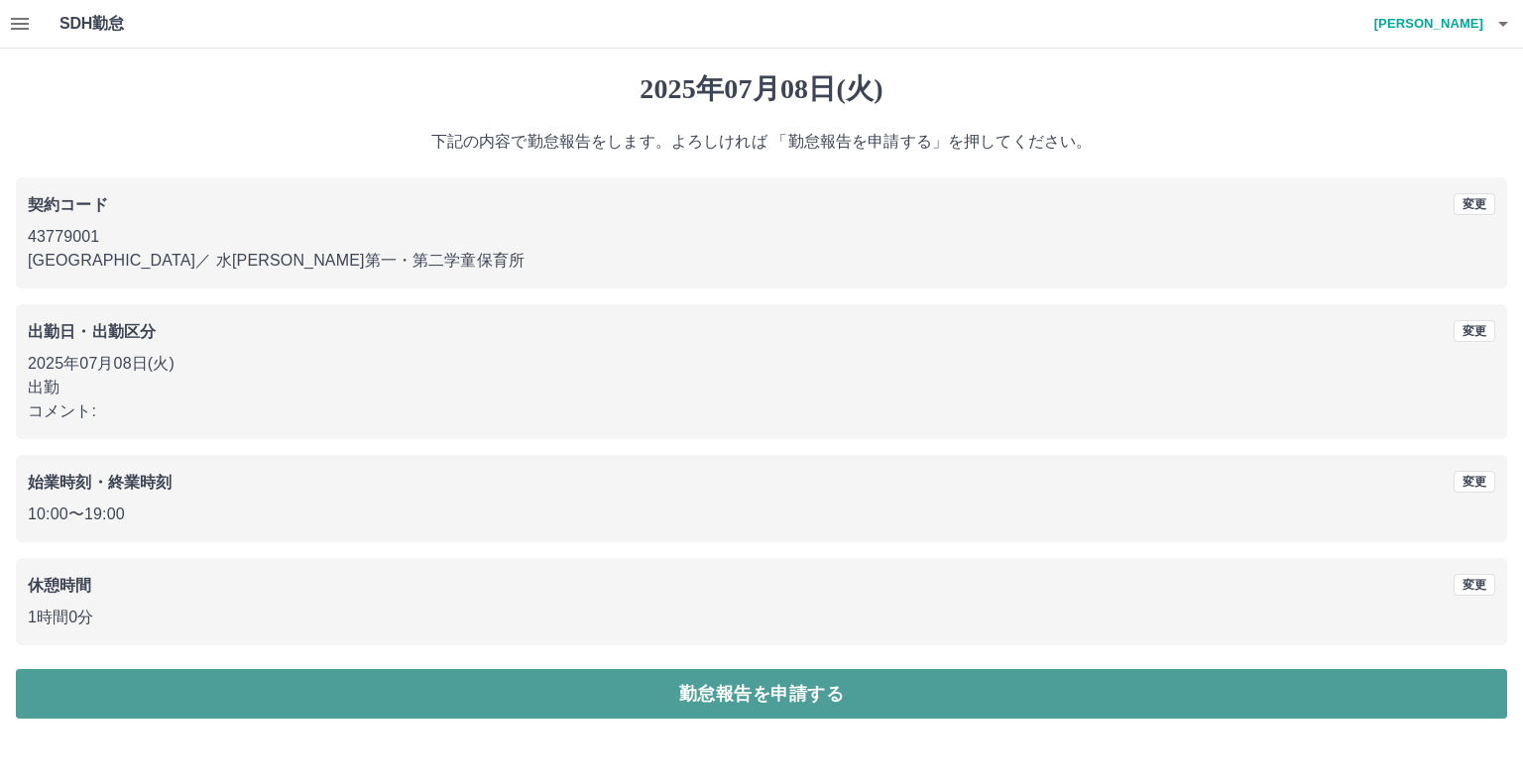 click on "勤怠報告を申請する" at bounding box center [762, 694] 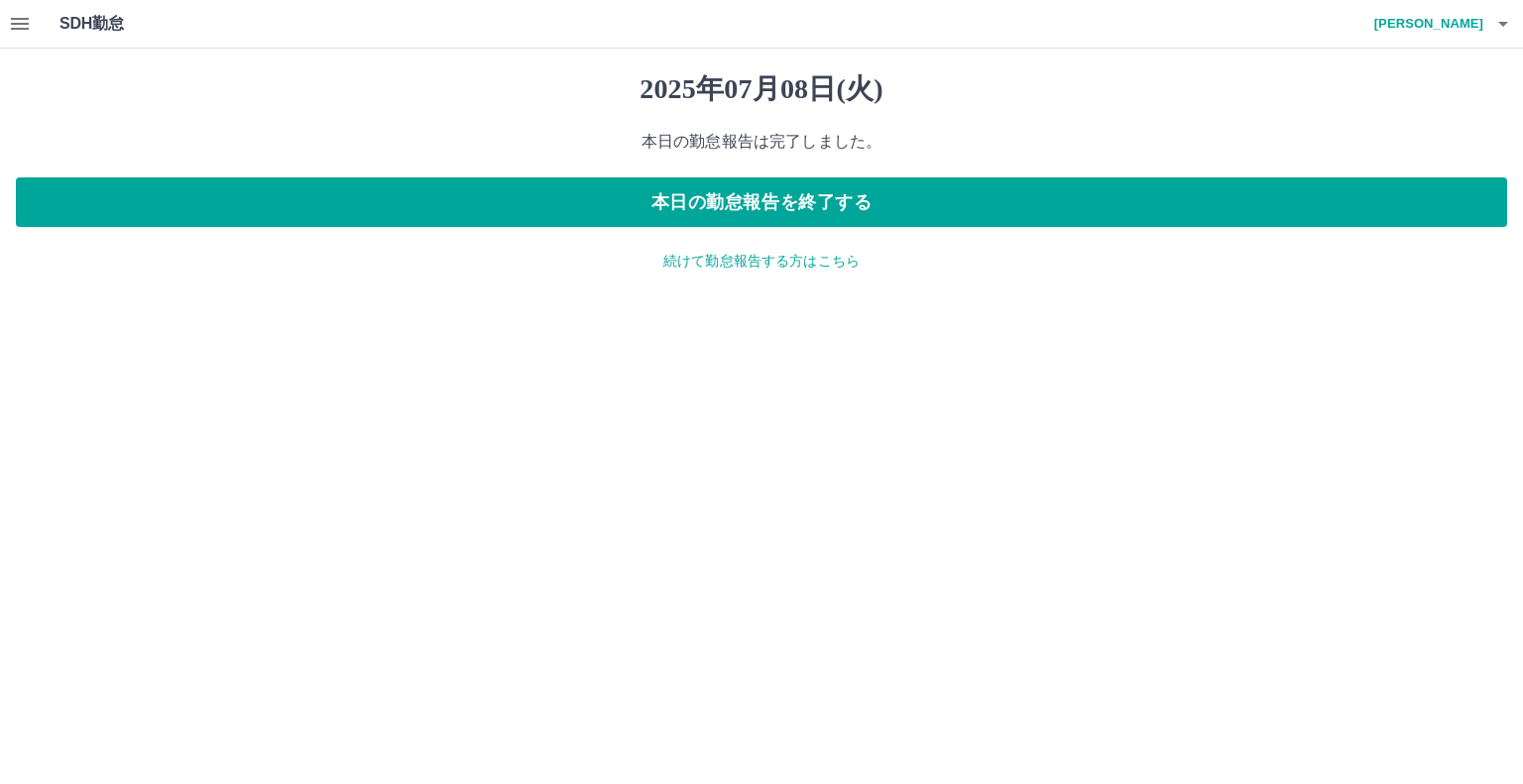 click on "続けて勤怠報告する方はこちら" at bounding box center [762, 261] 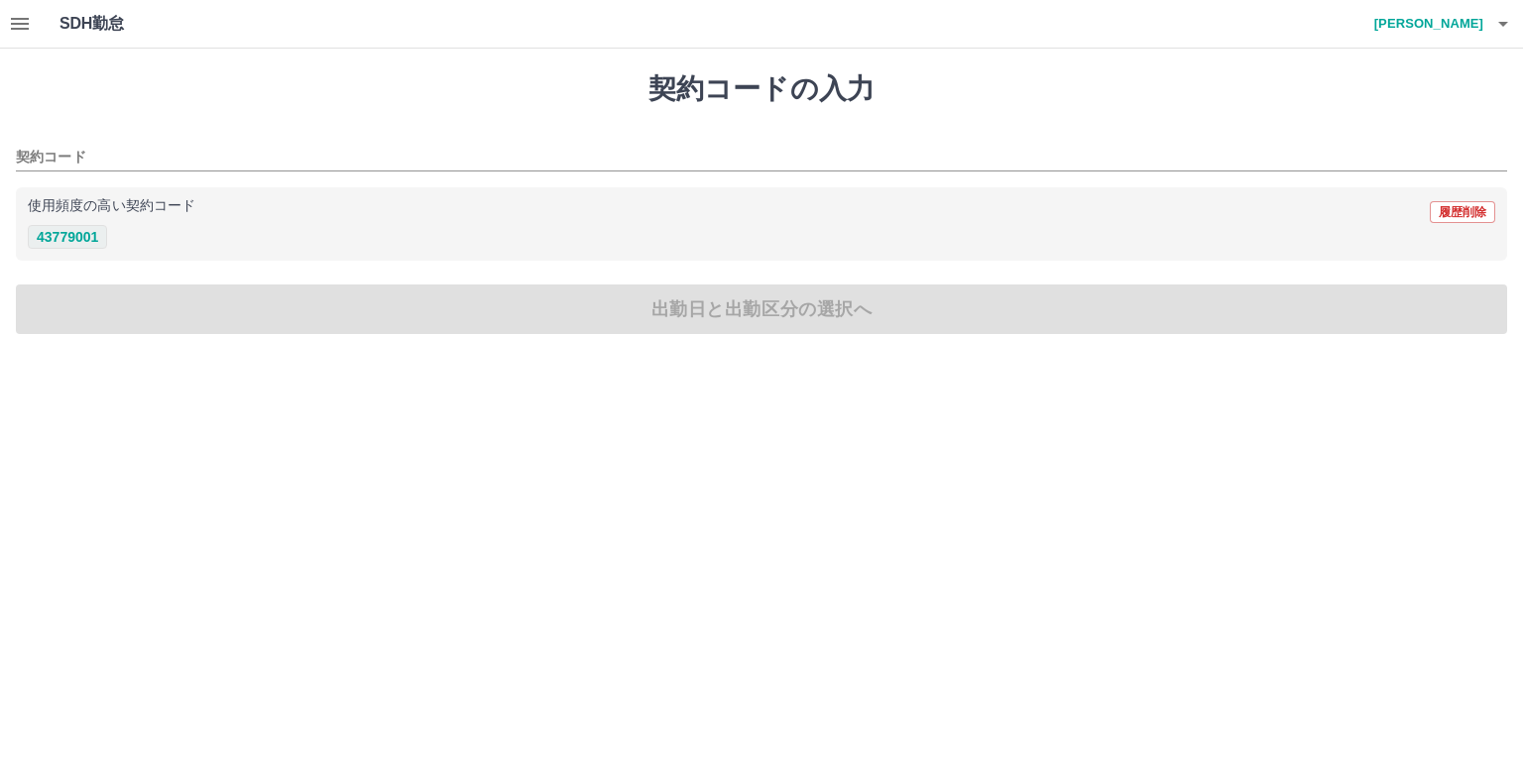click on "43779001" at bounding box center [67, 237] 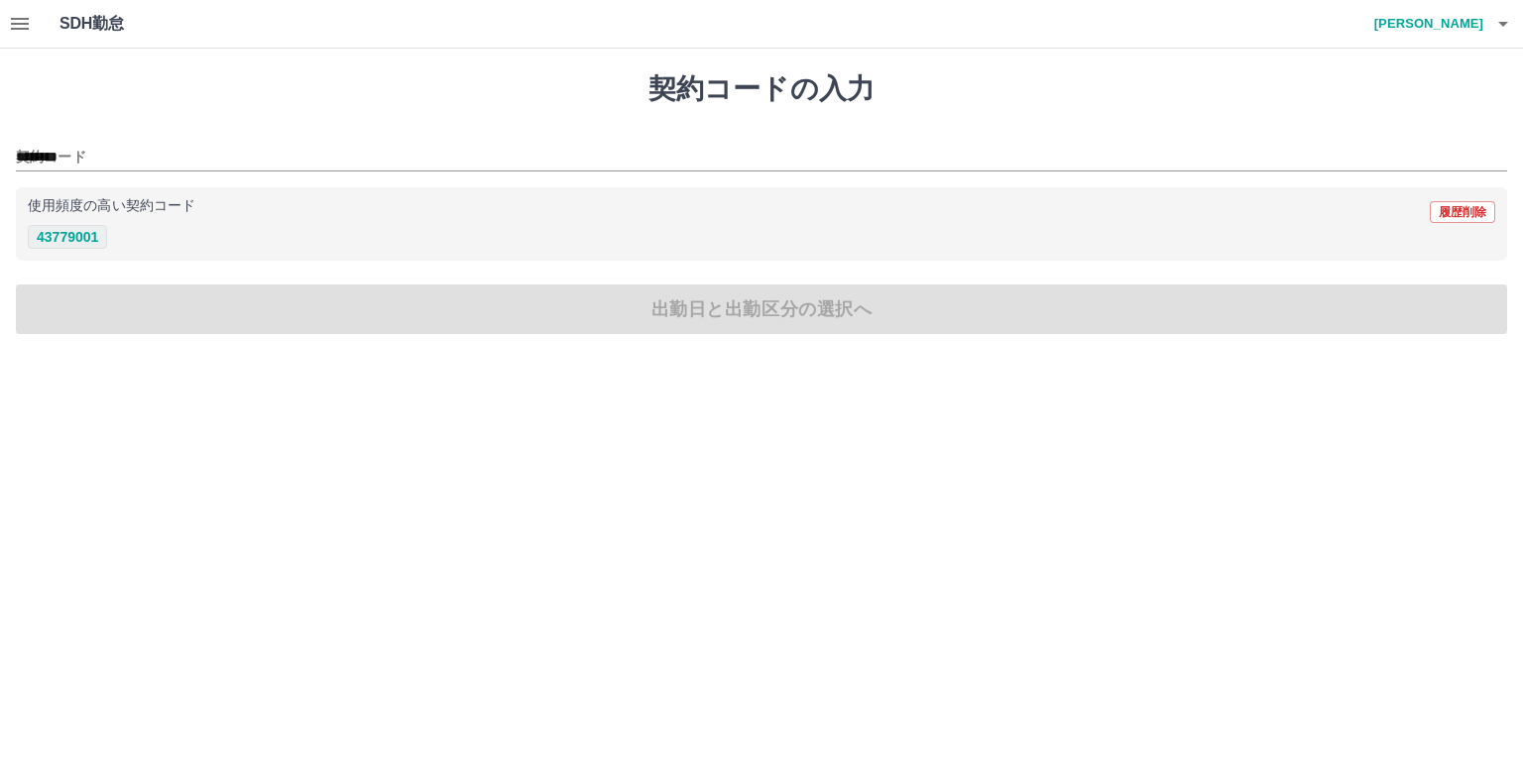 click on "43779001" at bounding box center (67, 237) 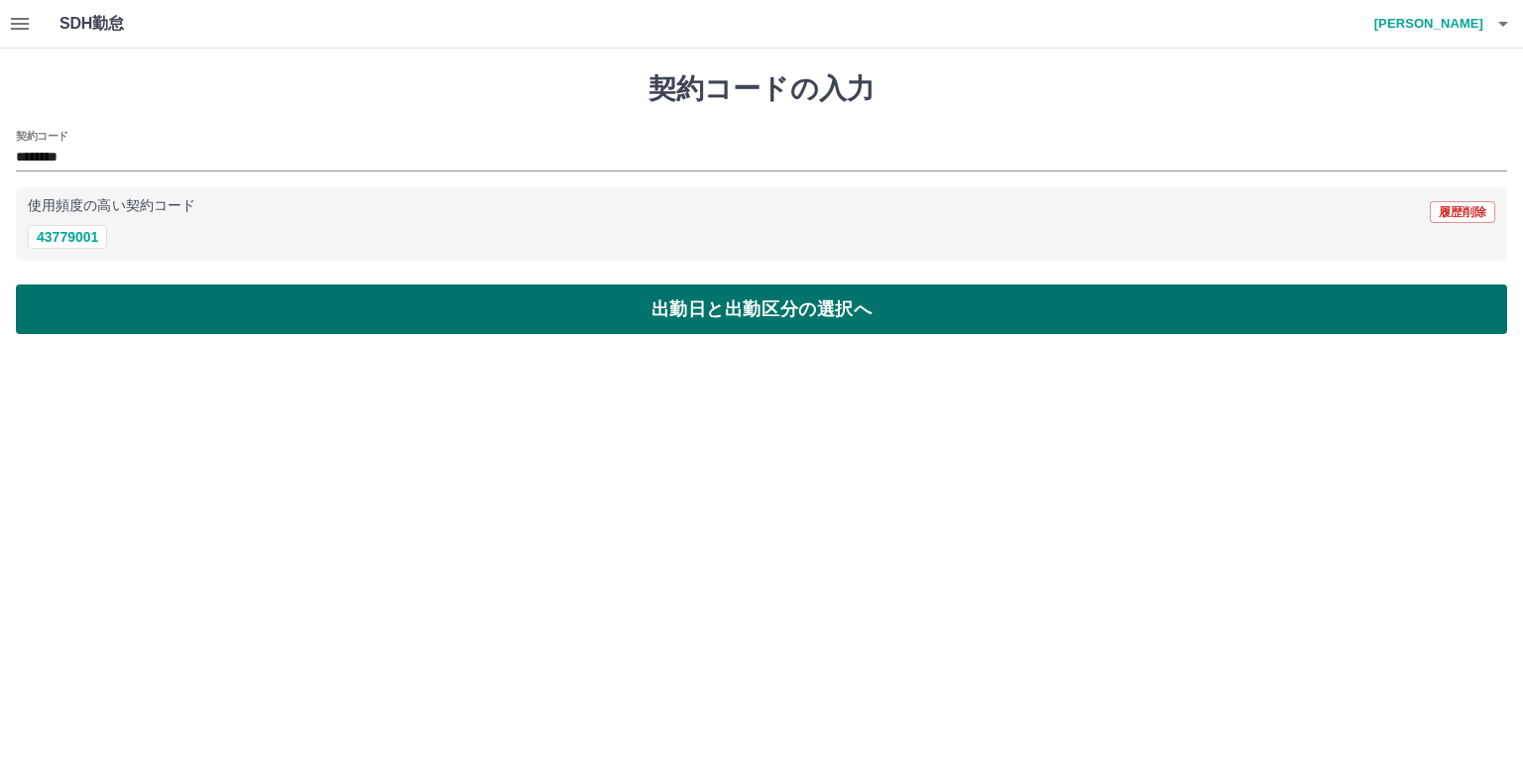 click on "出勤日と出勤区分の選択へ" at bounding box center (762, 309) 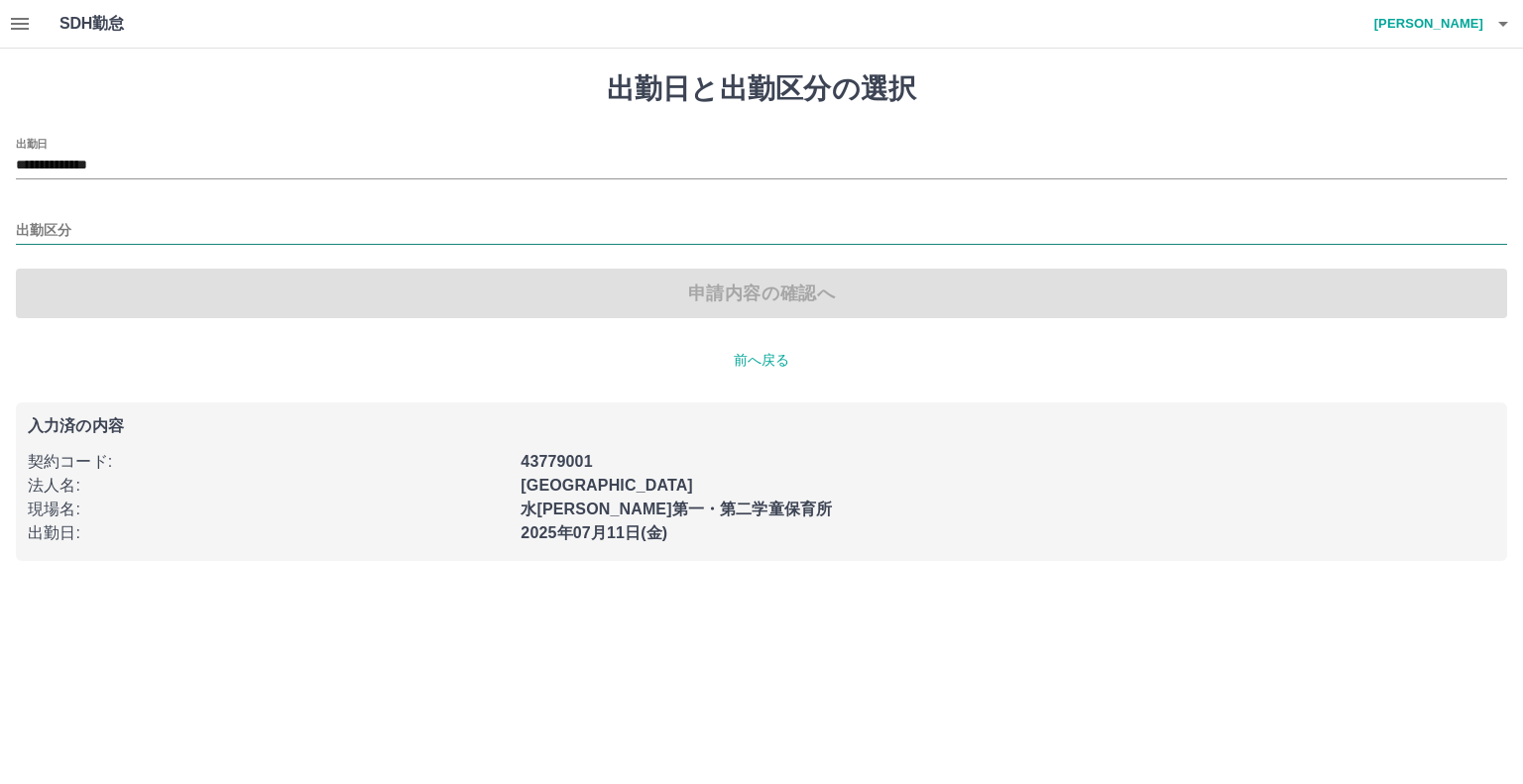 click on "出勤区分" at bounding box center [762, 231] 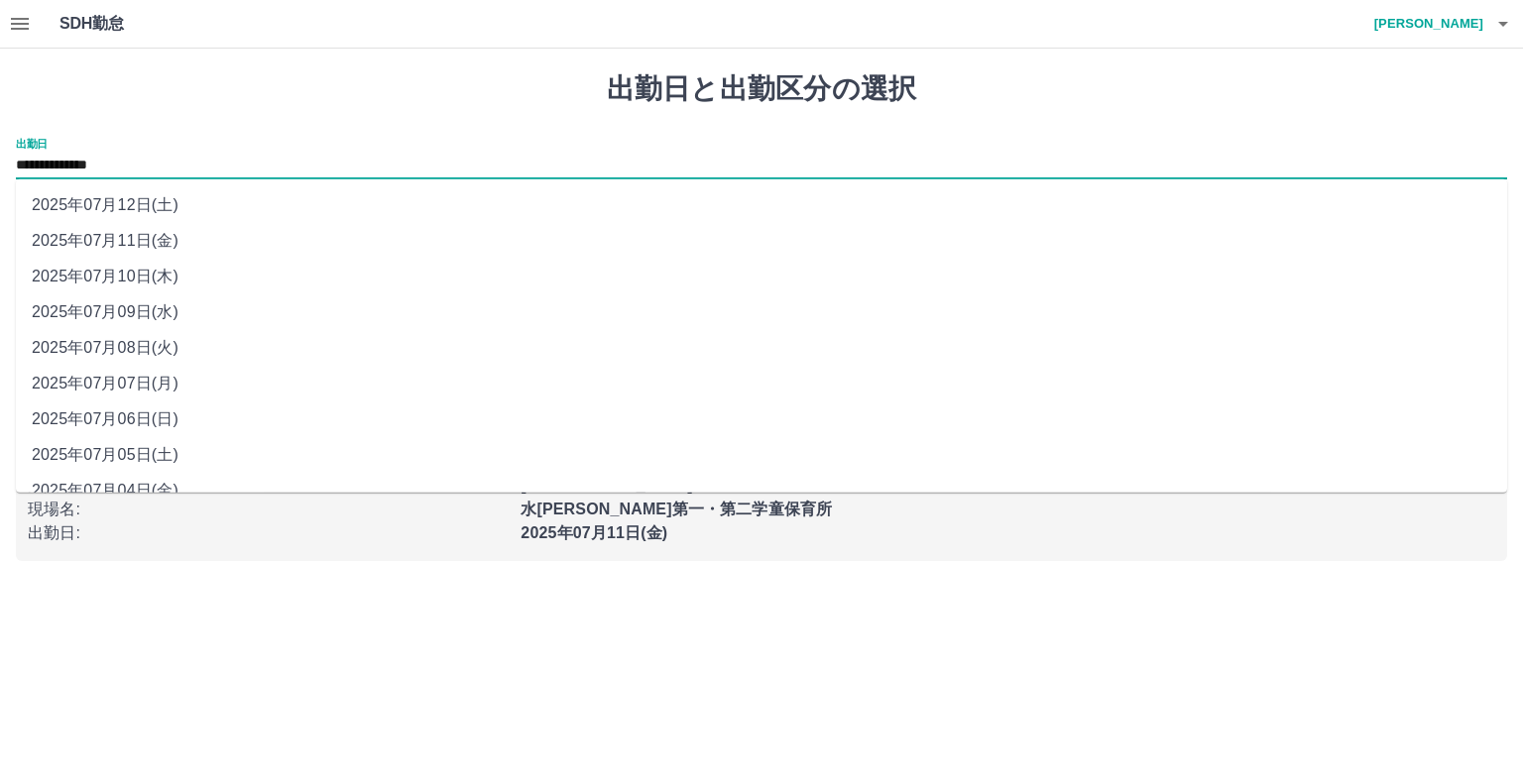 click on "**********" at bounding box center [762, 166] 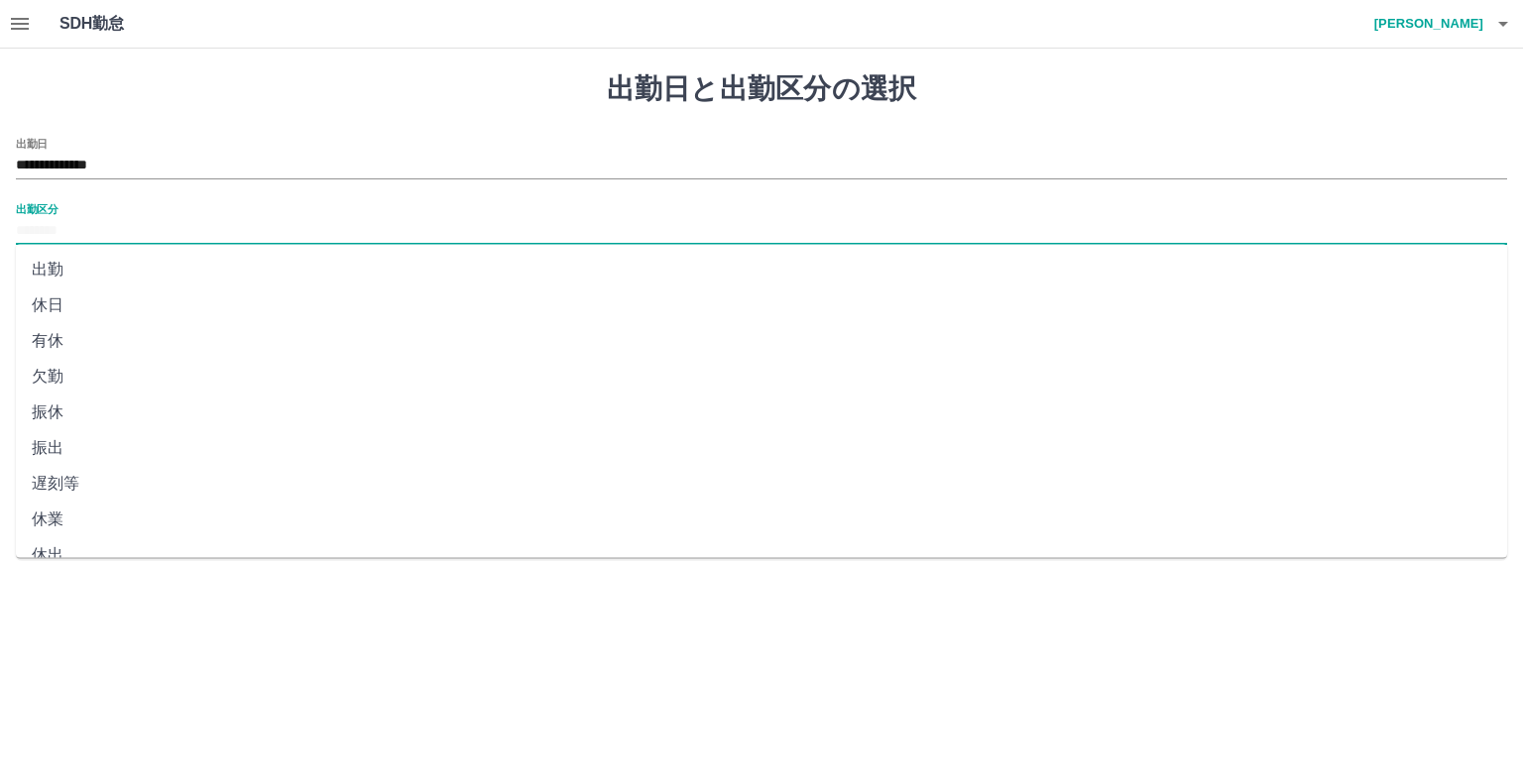 click on "出勤区分" at bounding box center [762, 231] 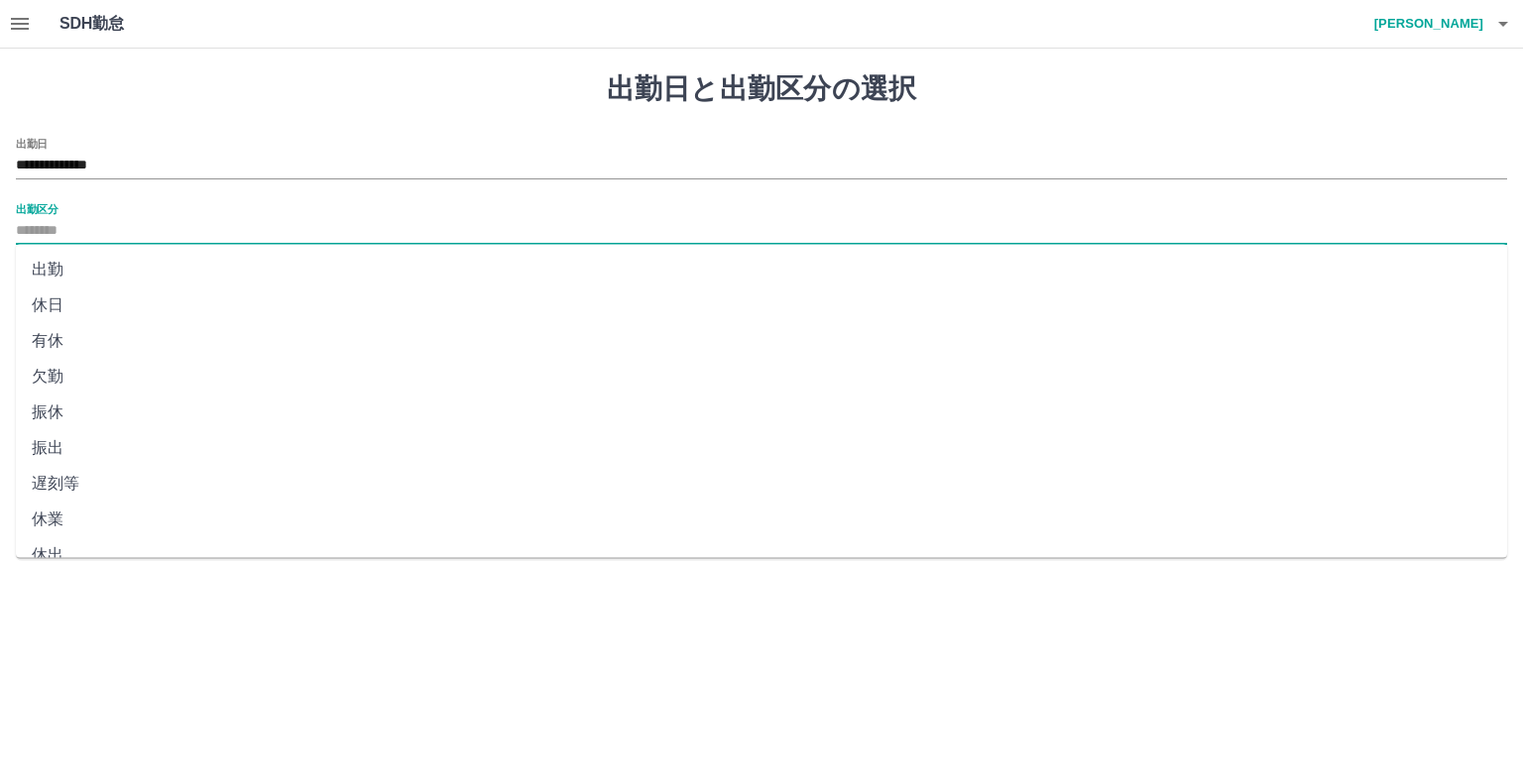 click on "出勤" at bounding box center (762, 270) 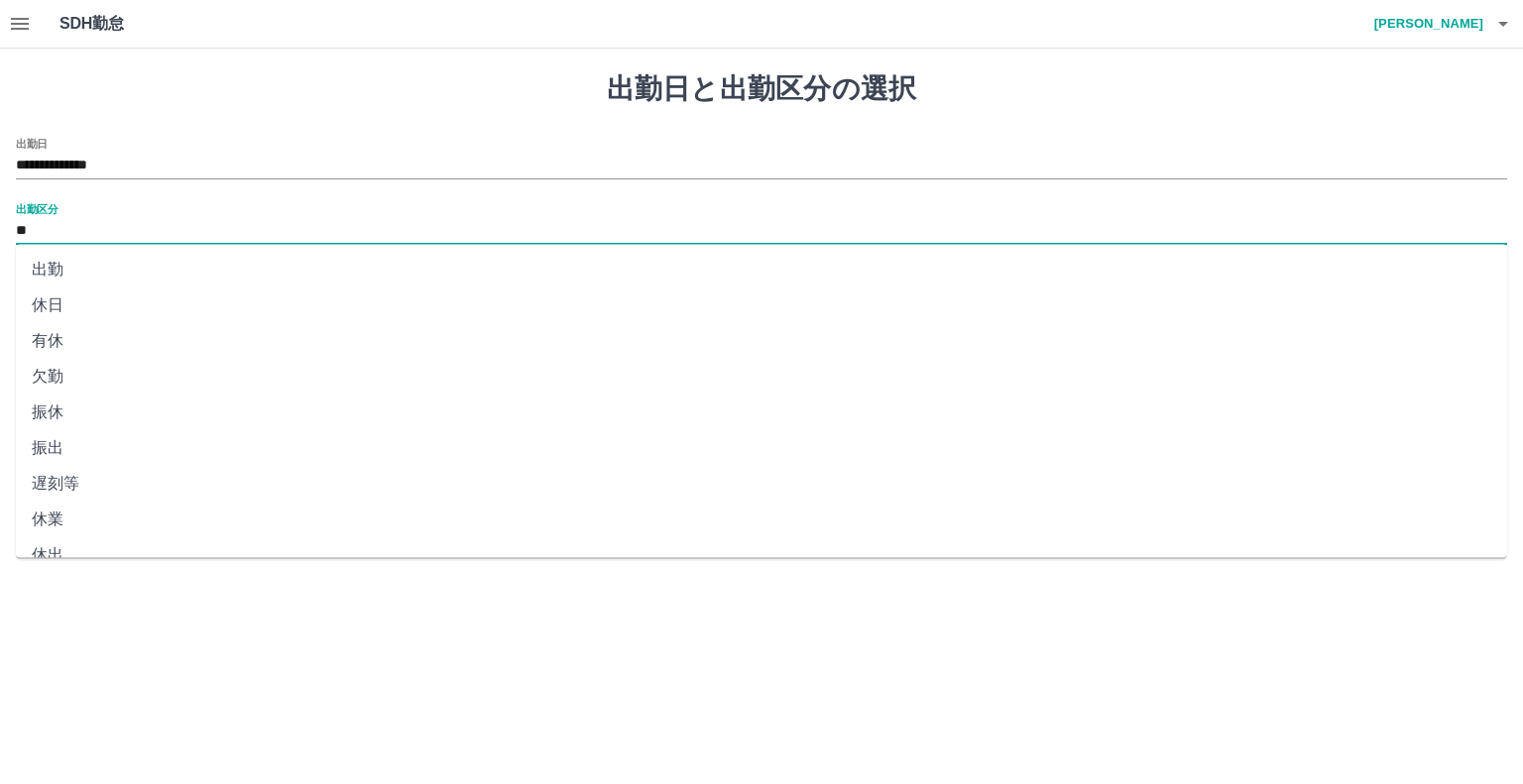 click on "**********" at bounding box center (762, 228) 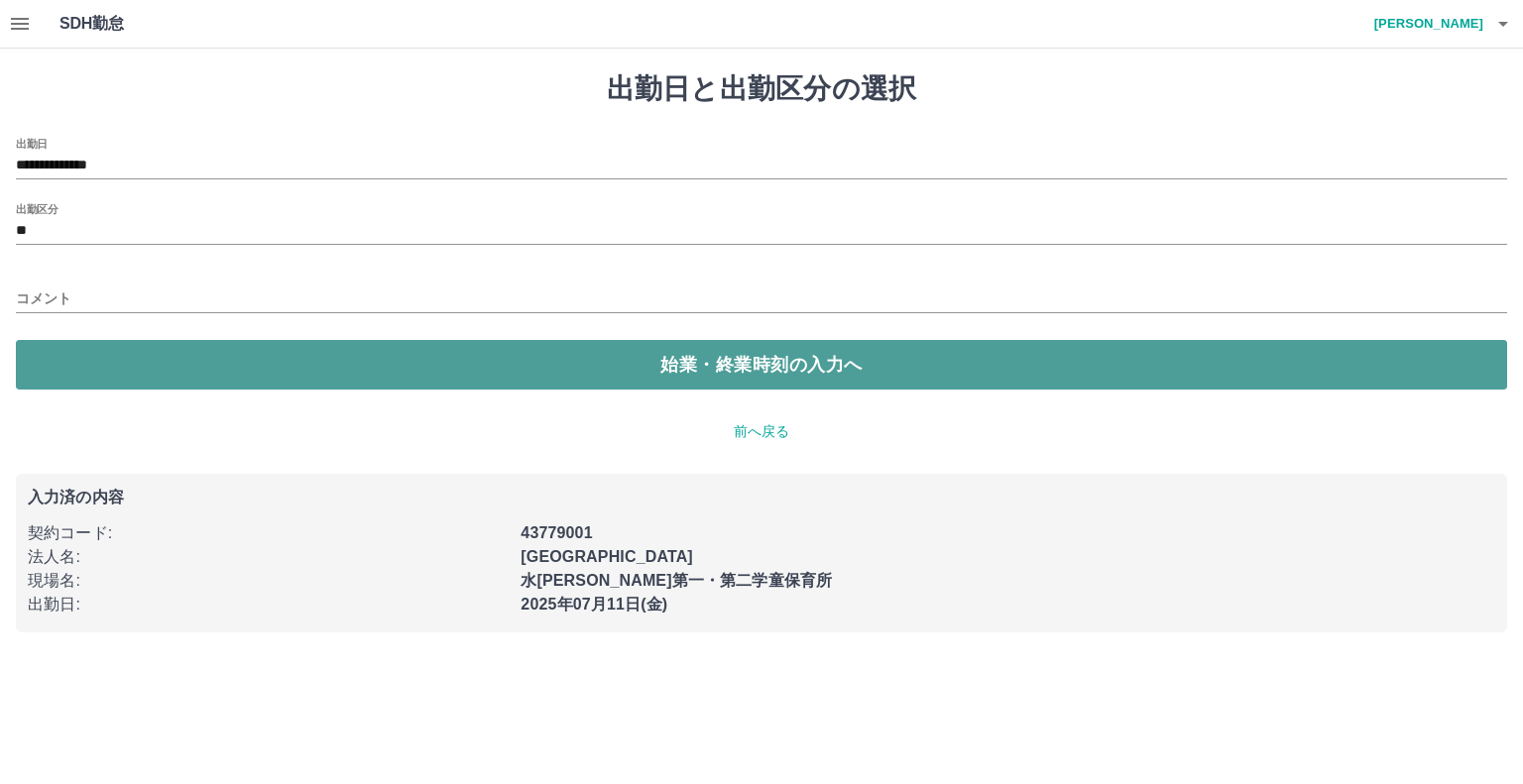 click on "始業・終業時刻の入力へ" at bounding box center [762, 365] 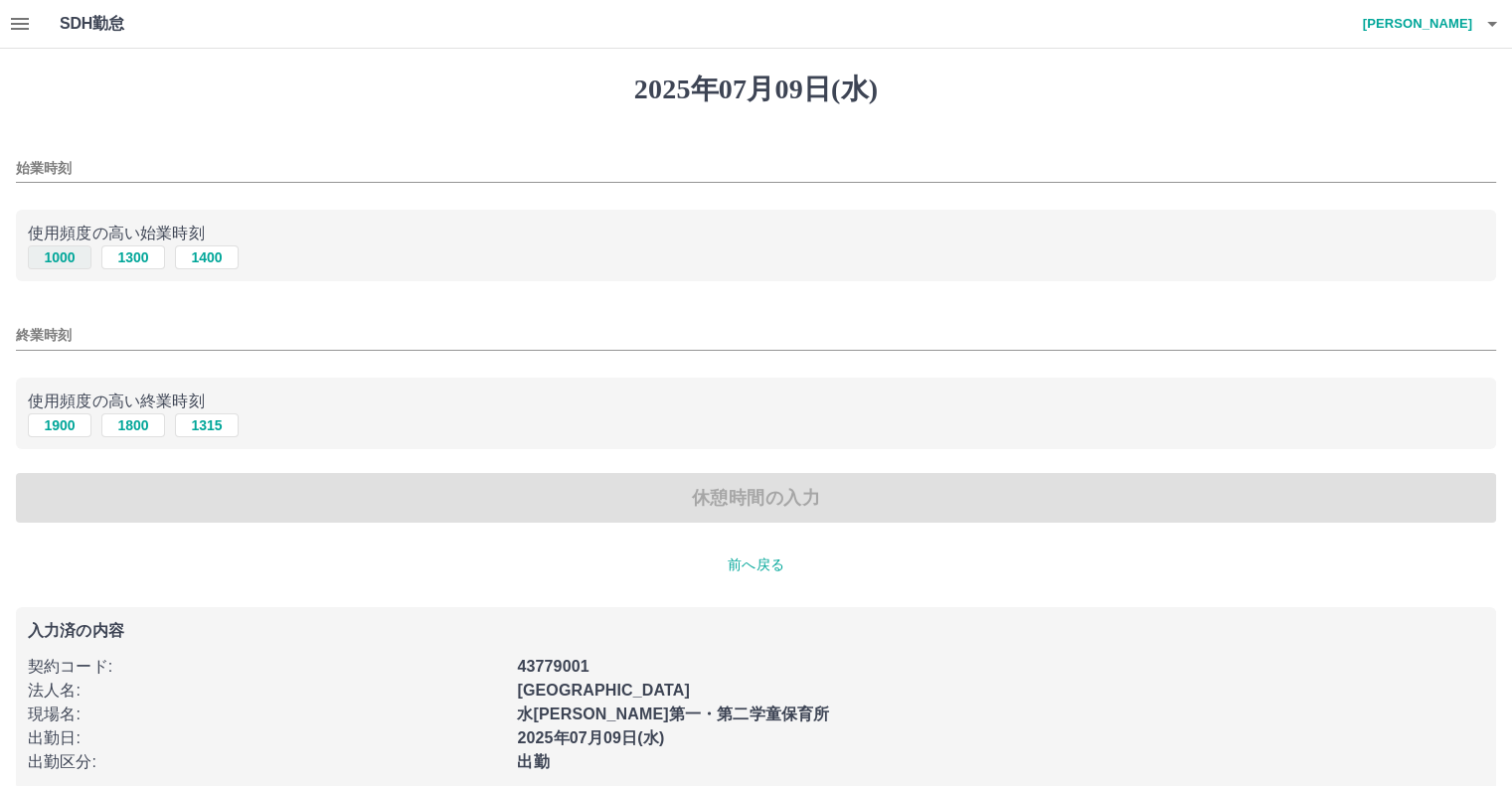 click on "1000" at bounding box center (60, 257) 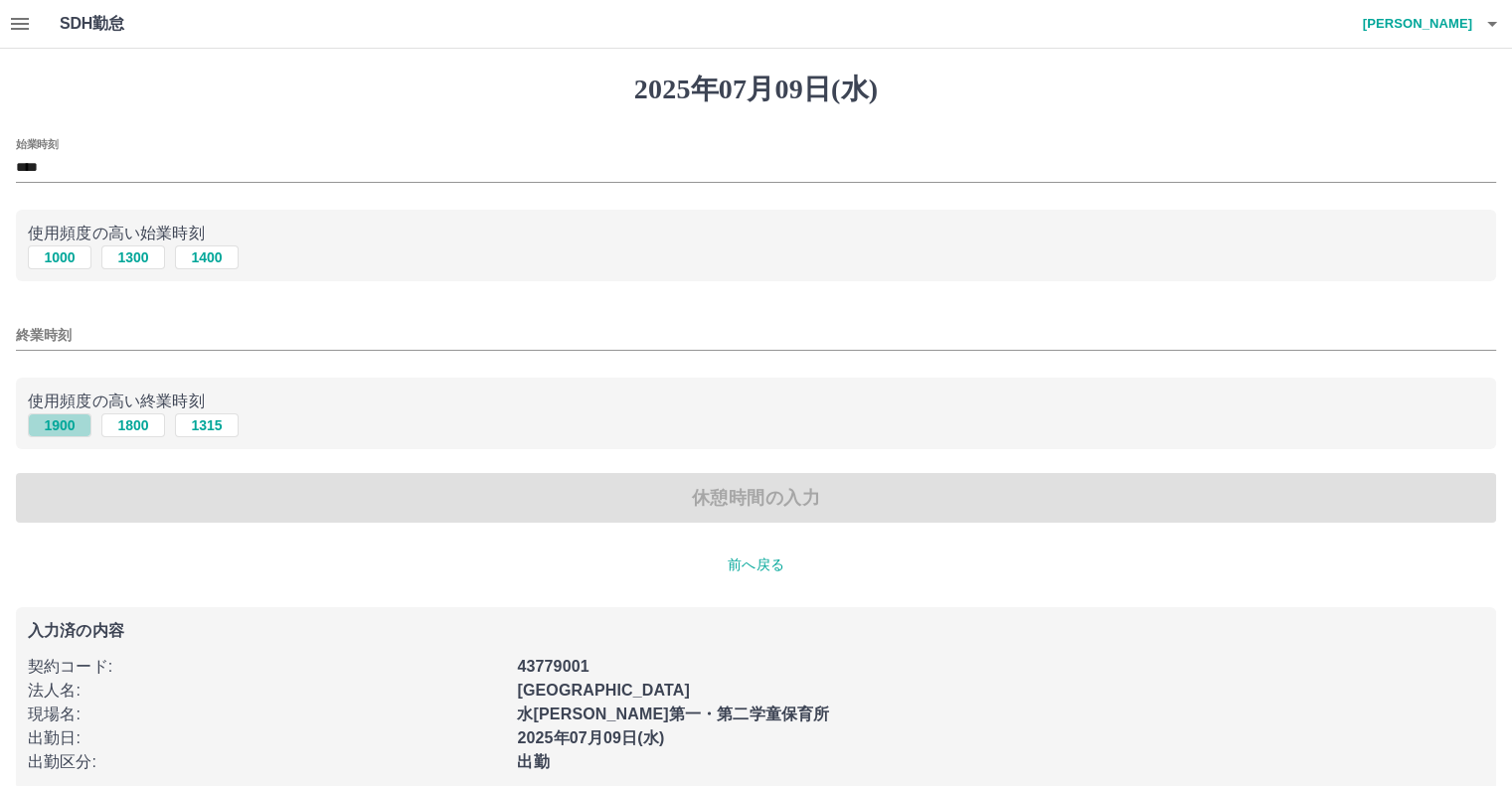 click on "1900" at bounding box center (60, 425) 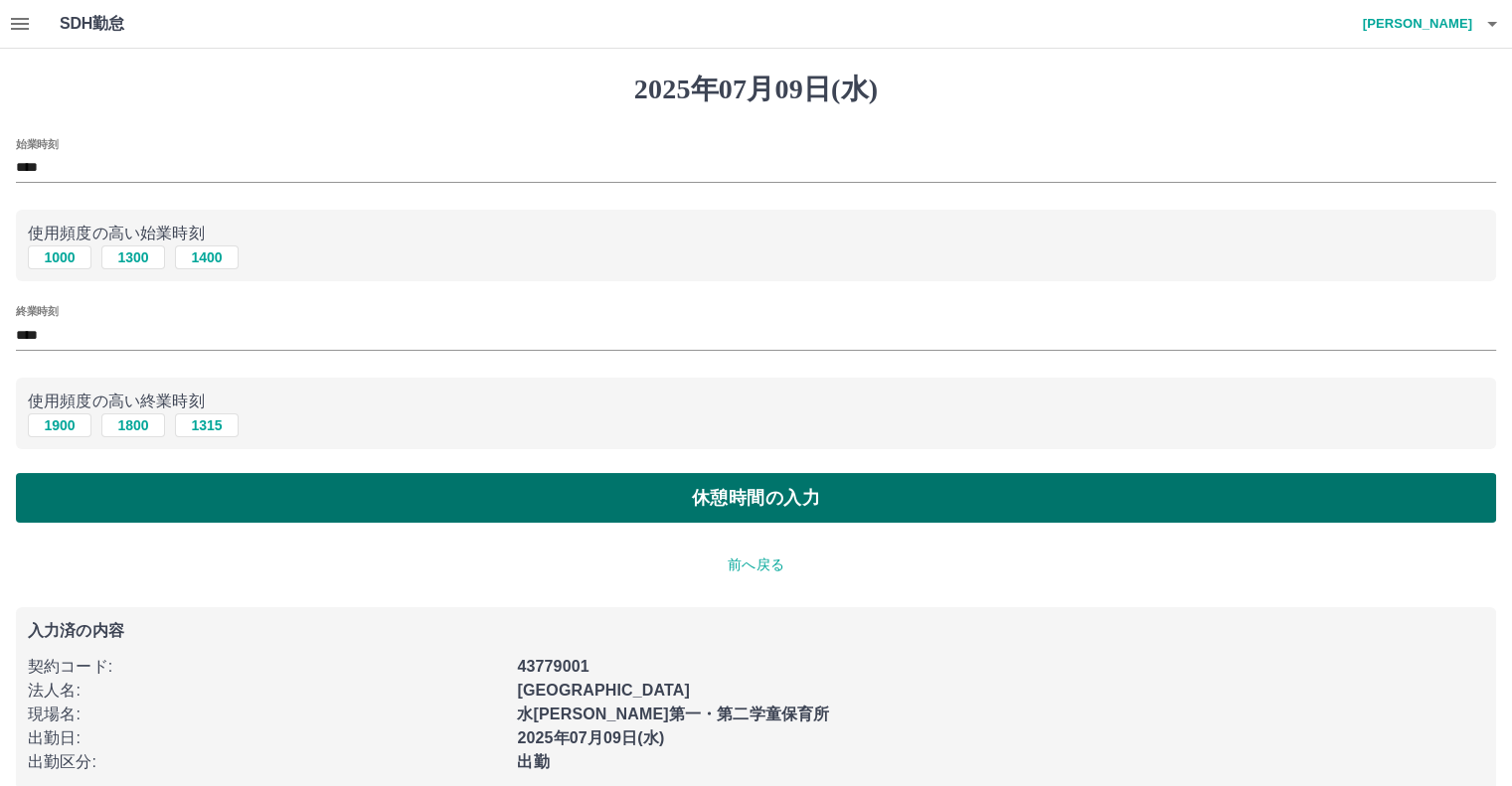 click on "休憩時間の入力" at bounding box center [756, 498] 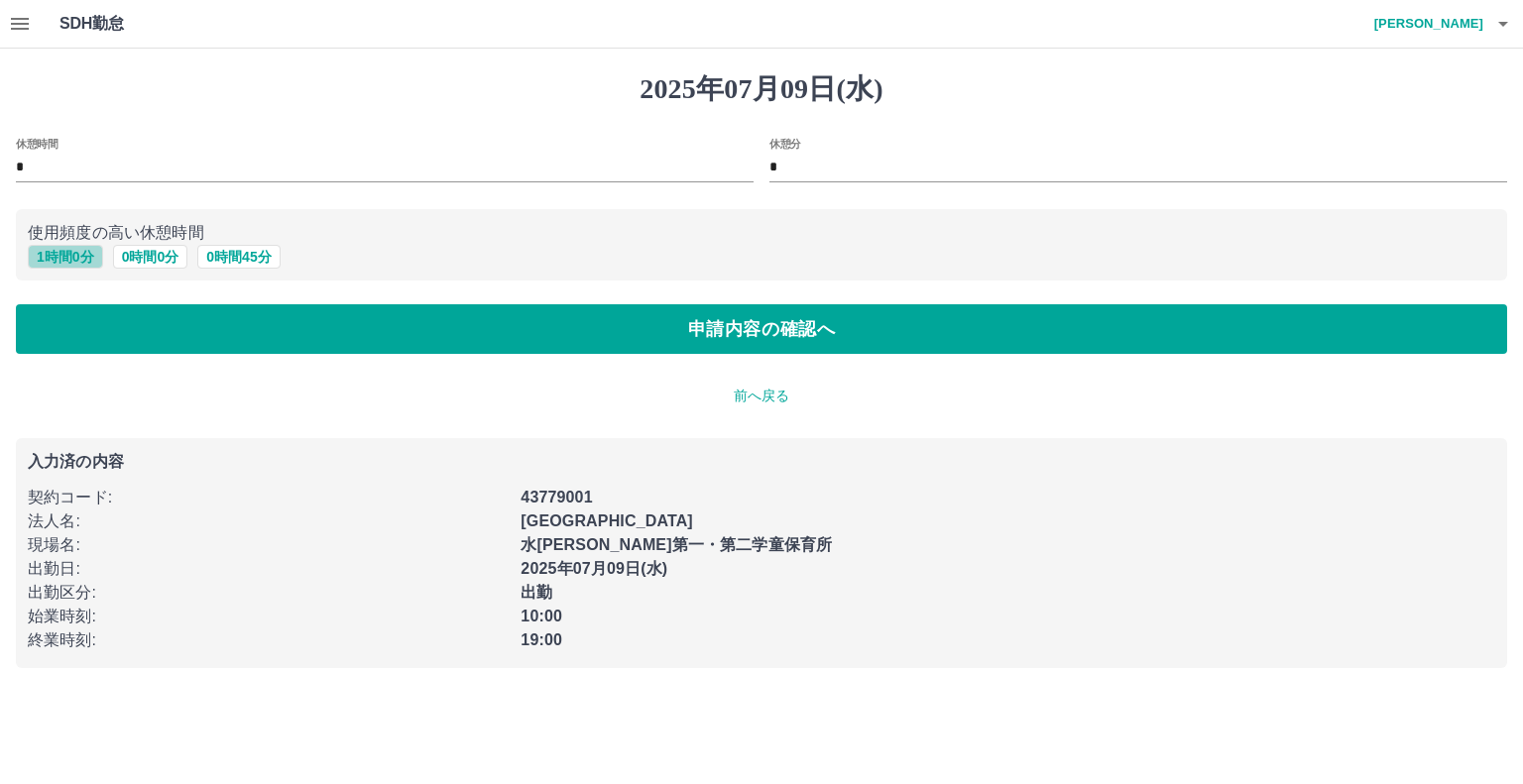 click on "1 時間 0 分" at bounding box center [65, 257] 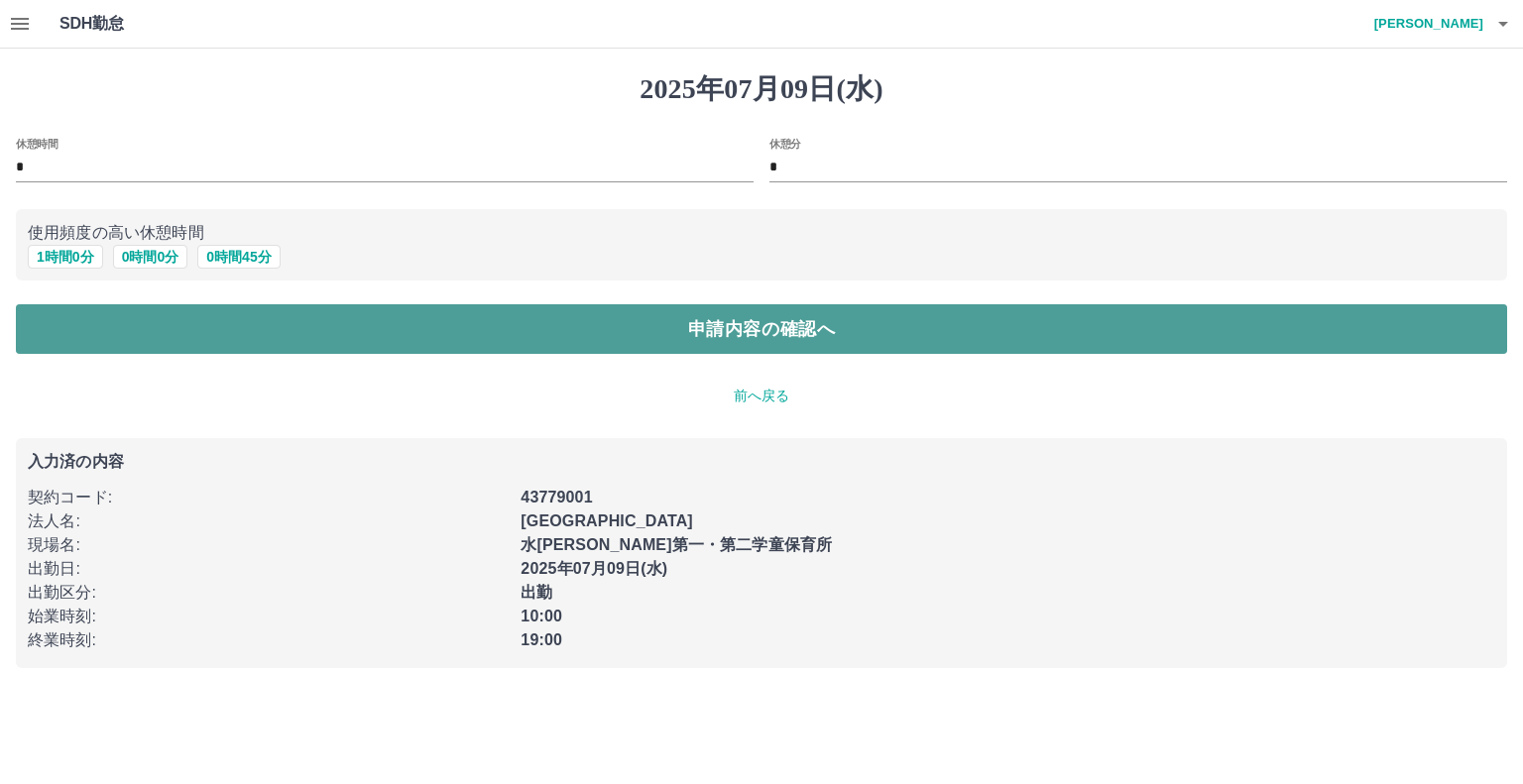 click on "申請内容の確認へ" at bounding box center [762, 329] 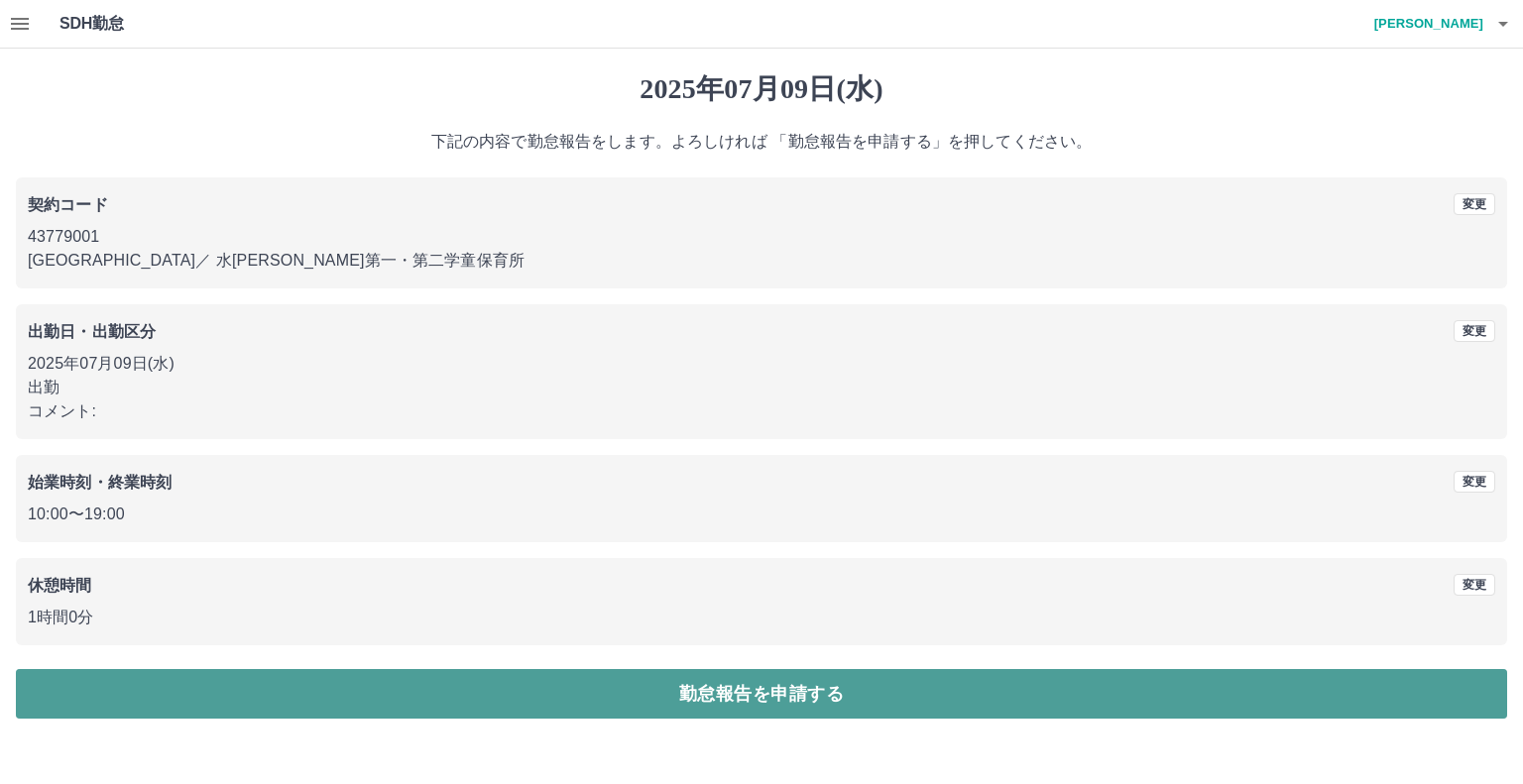 click on "勤怠報告を申請する" at bounding box center (762, 694) 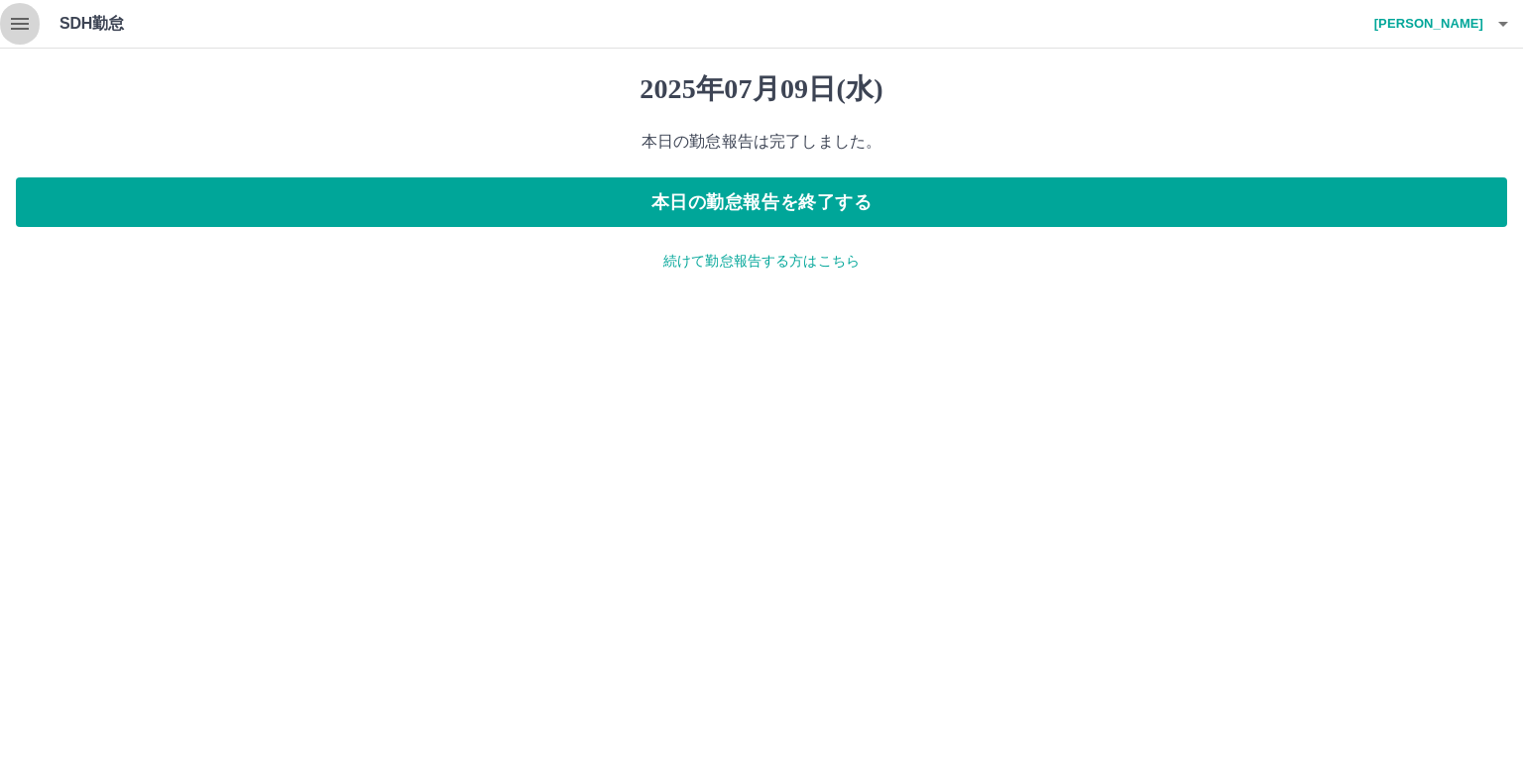 click at bounding box center (20, 24) 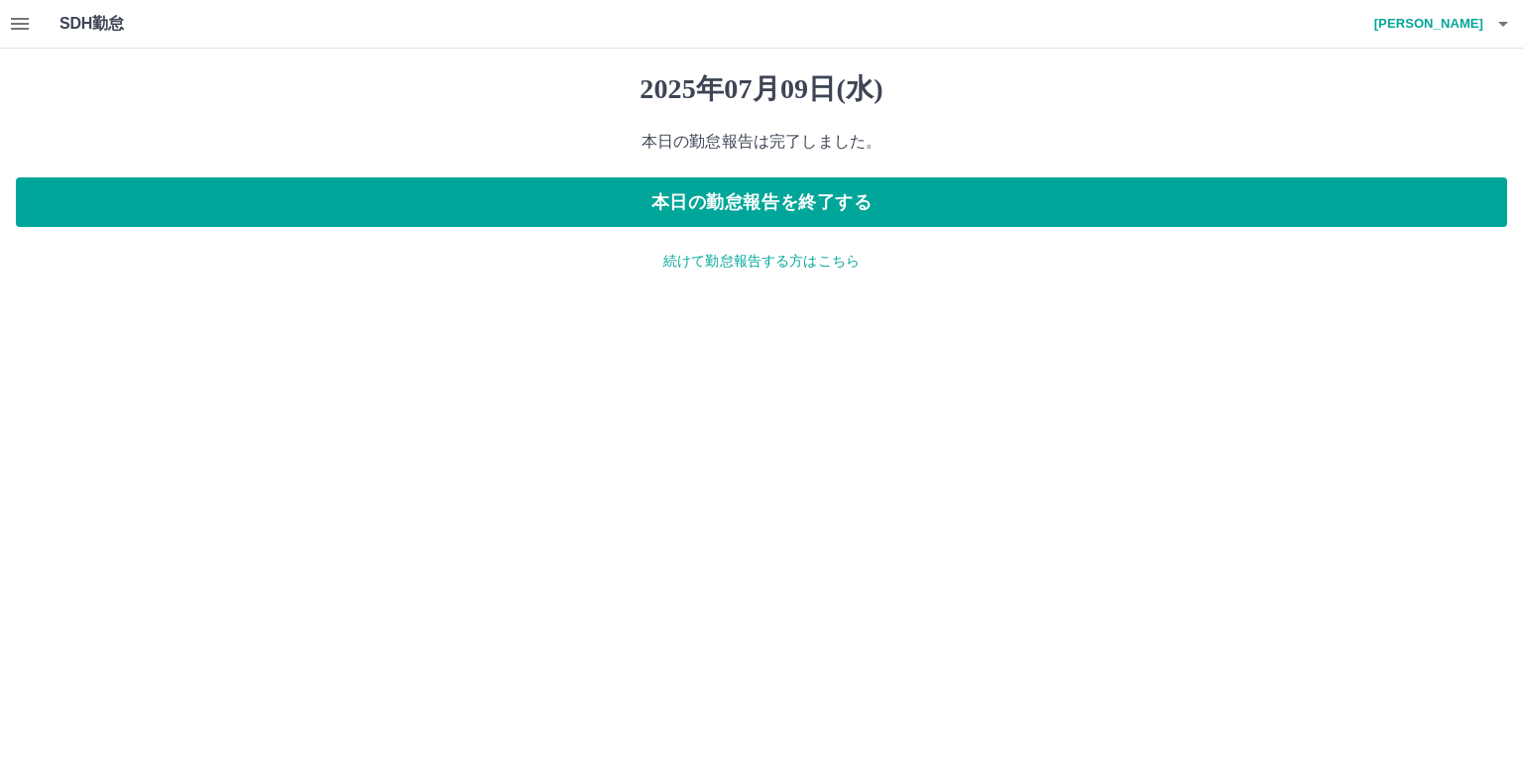 click 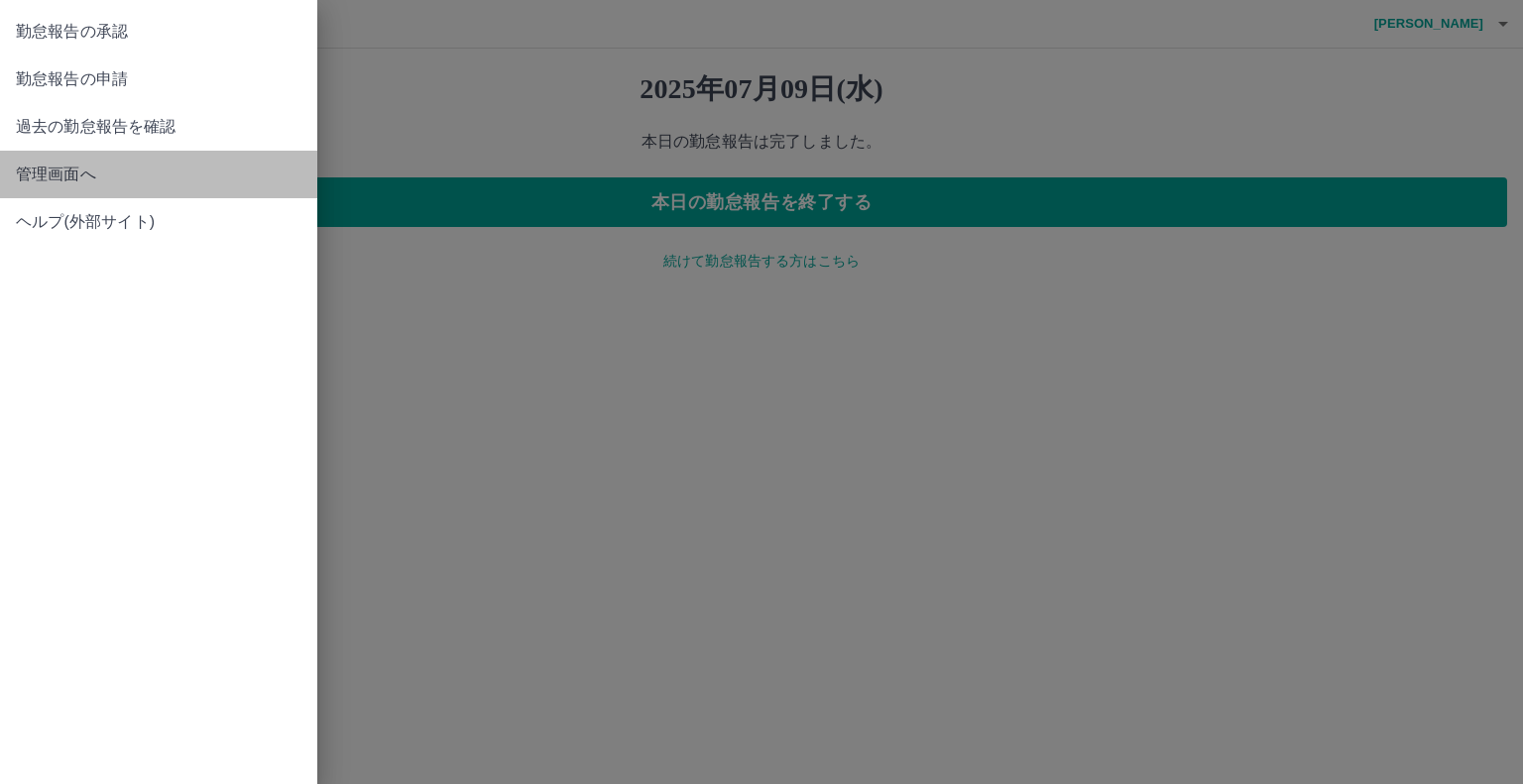 click on "管理画面へ" at bounding box center (159, 174) 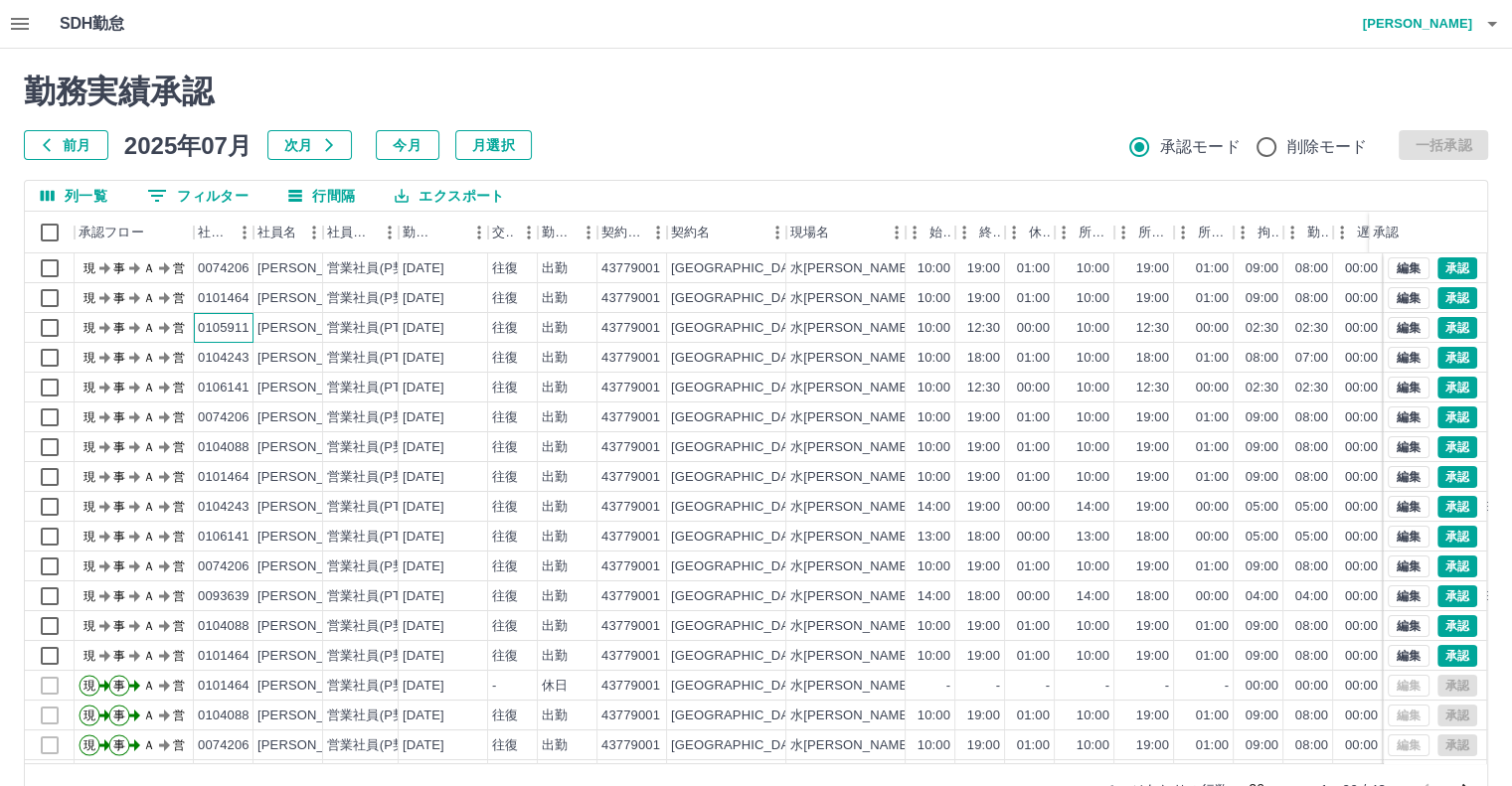 click on "0105911" at bounding box center [224, 328] 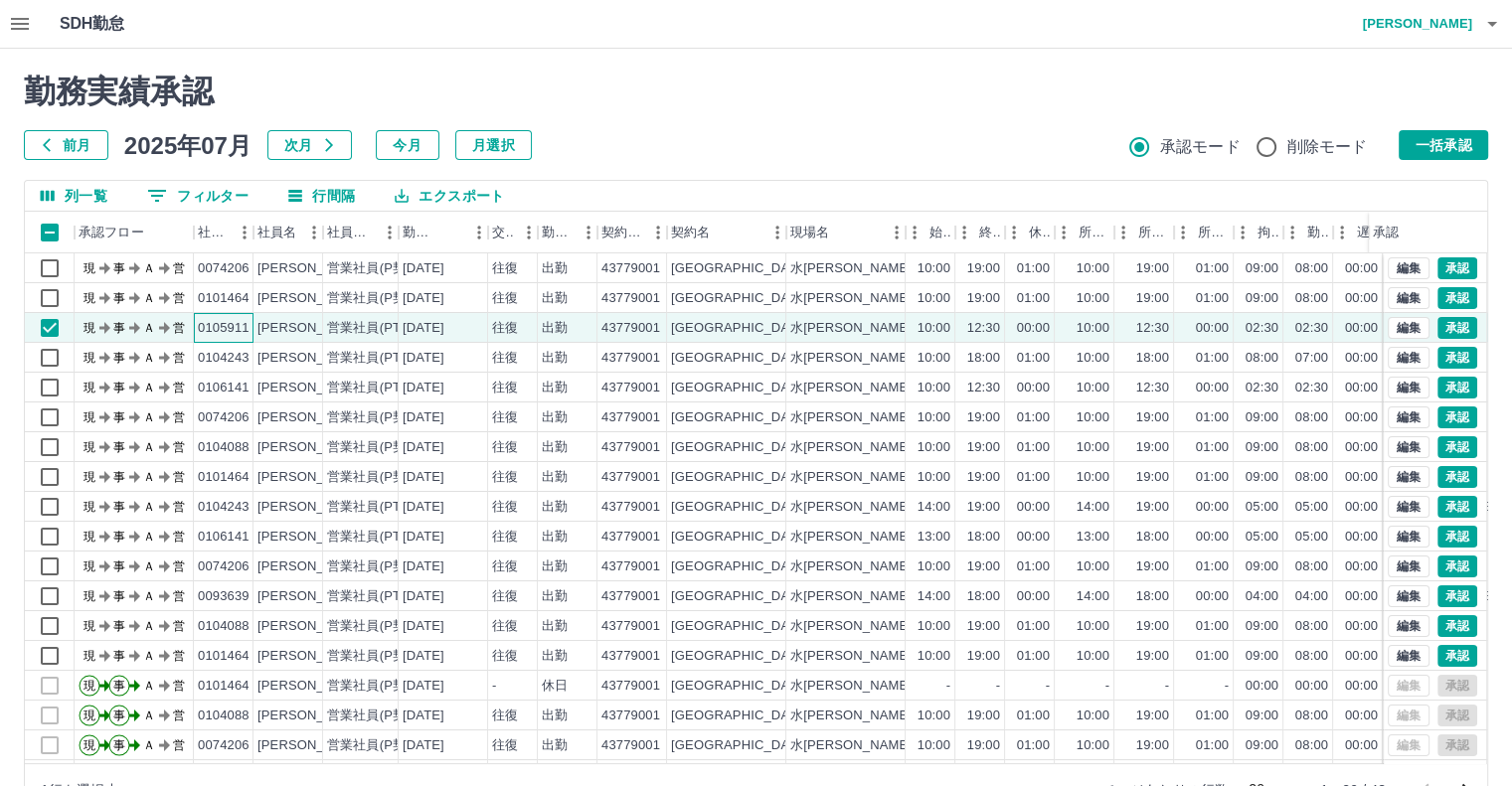 click on "0105911" at bounding box center (224, 328) 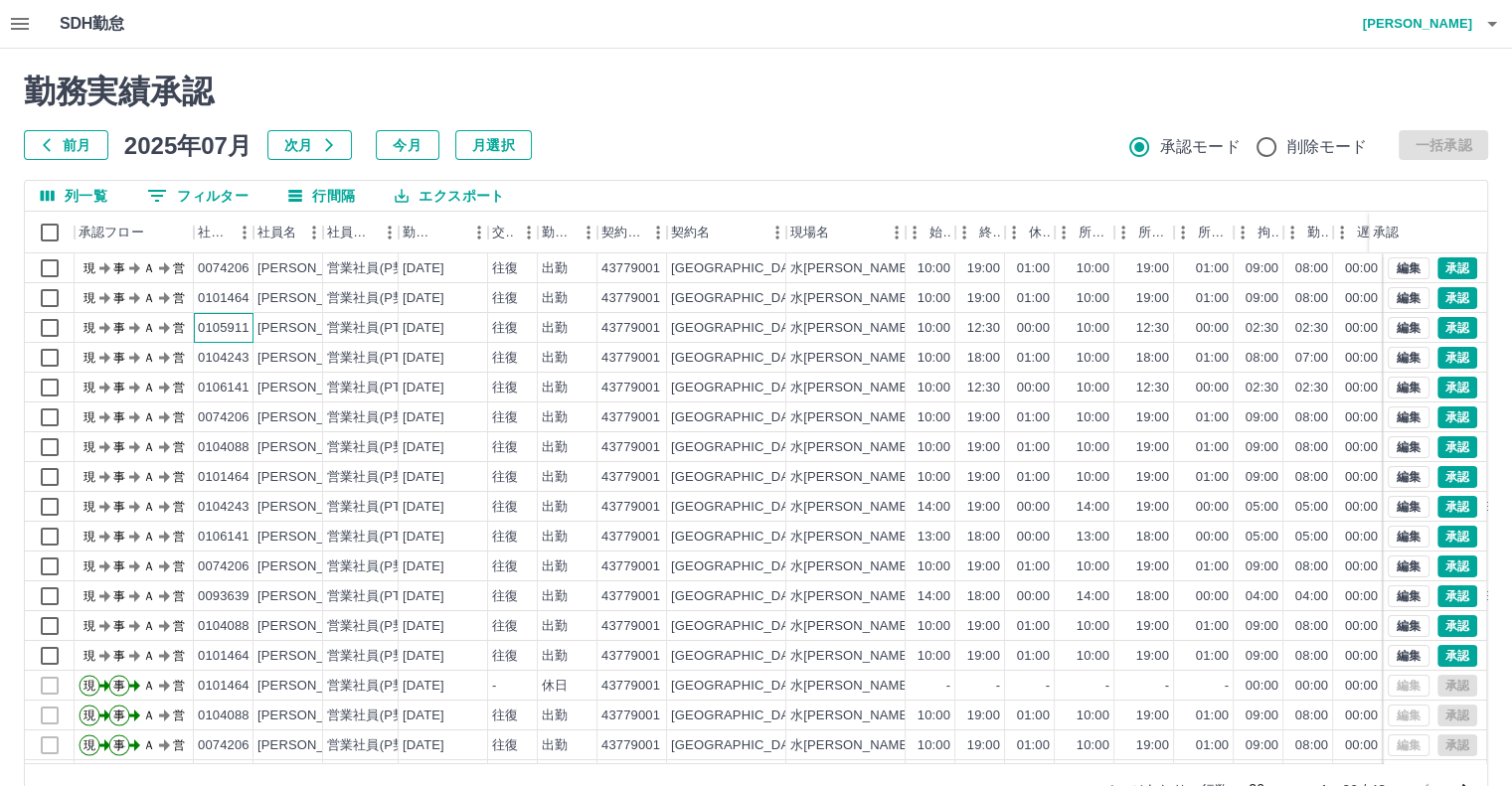 click on "0105911" at bounding box center [224, 328] 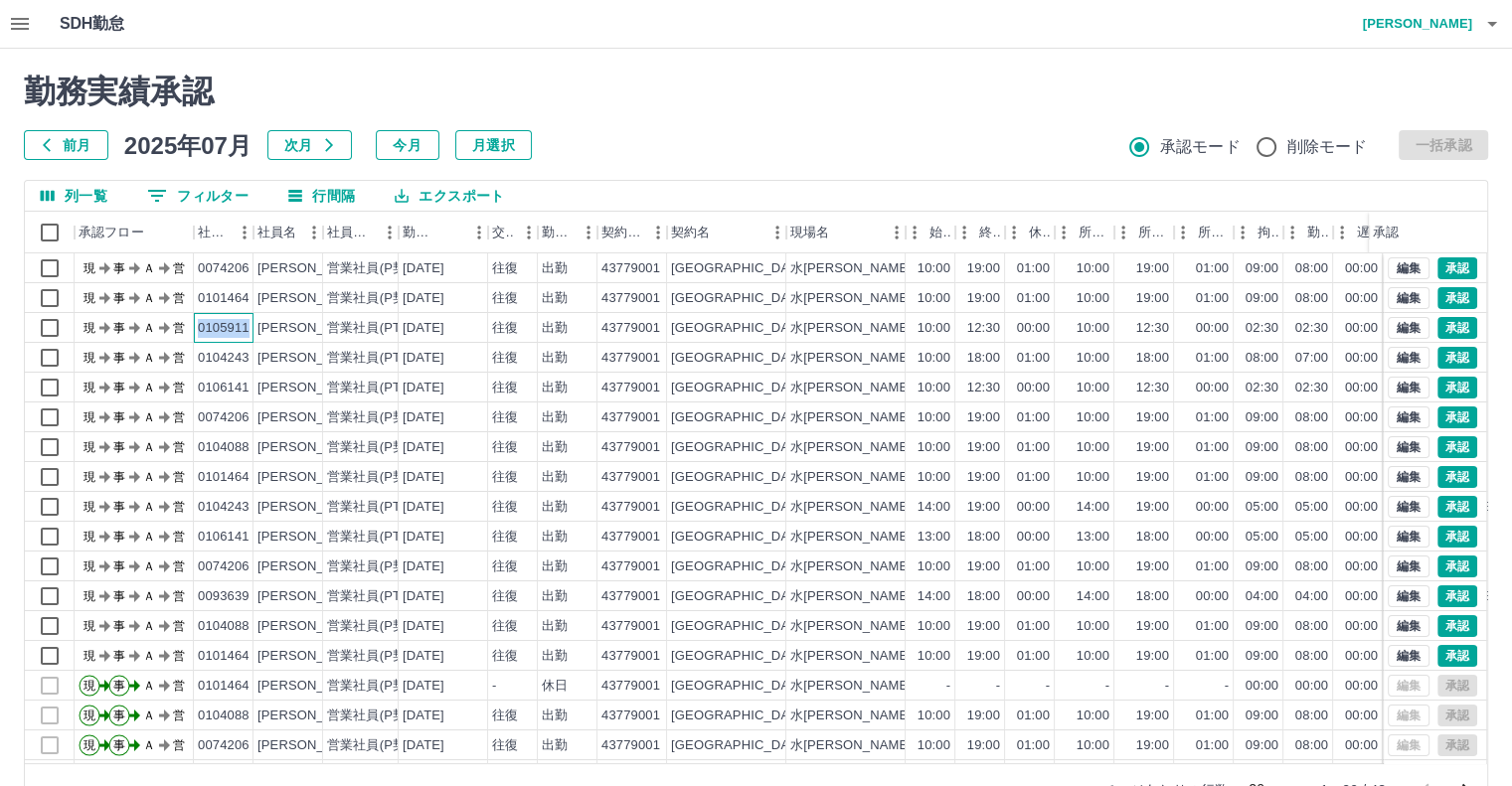 copy on "0105911" 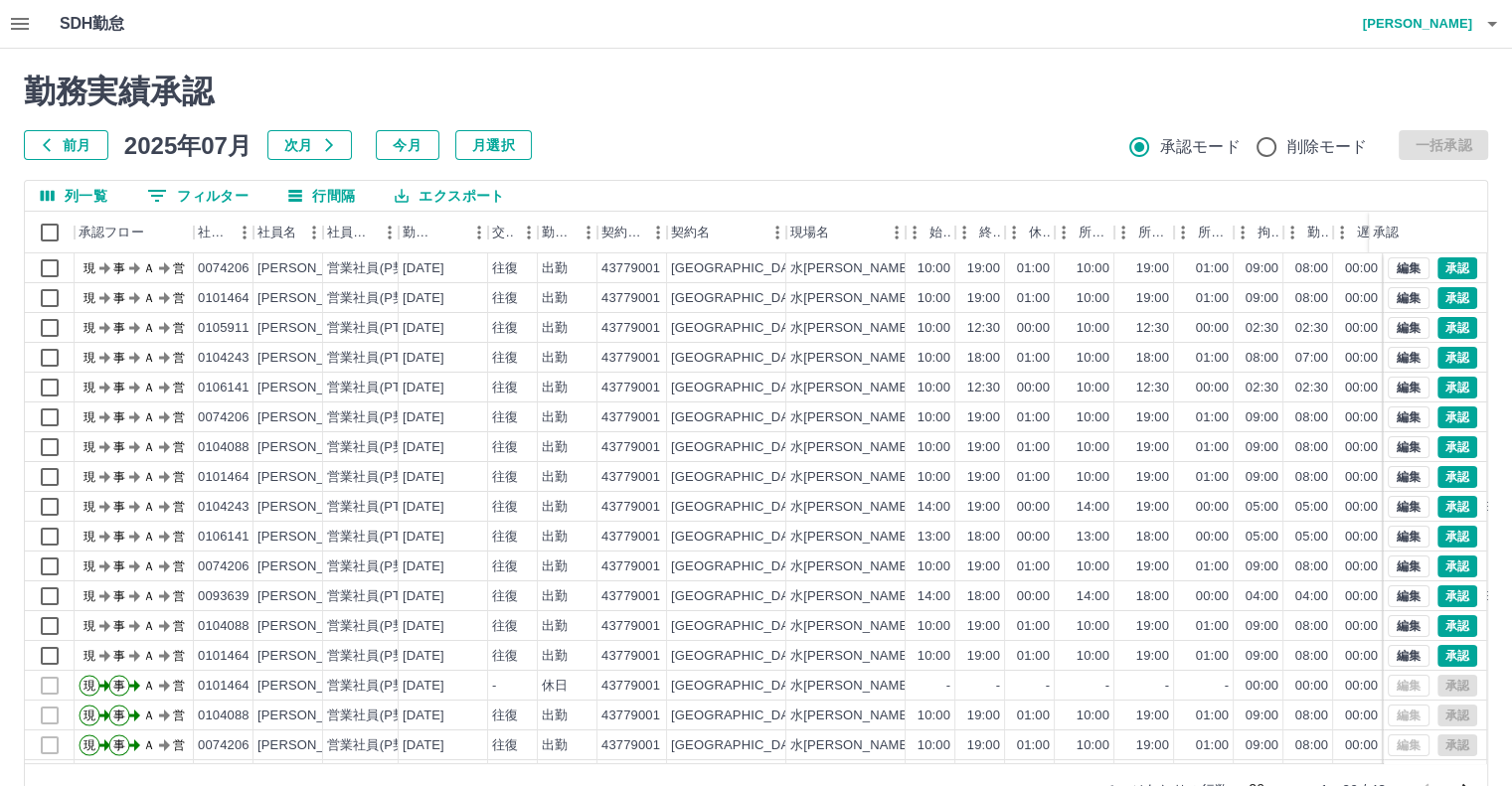 click on "勤務実績承認" at bounding box center (756, 91) 